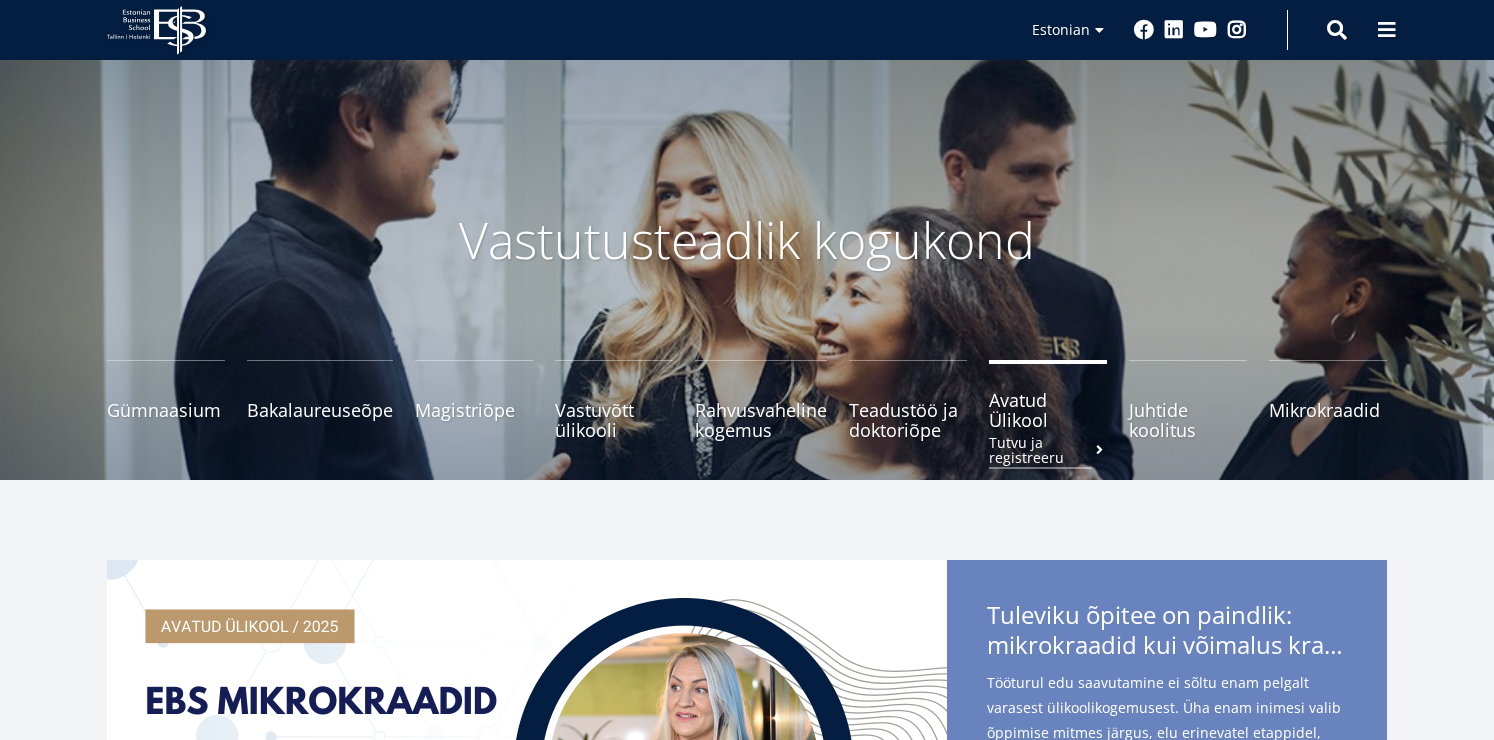 scroll, scrollTop: 118, scrollLeft: 0, axis: vertical 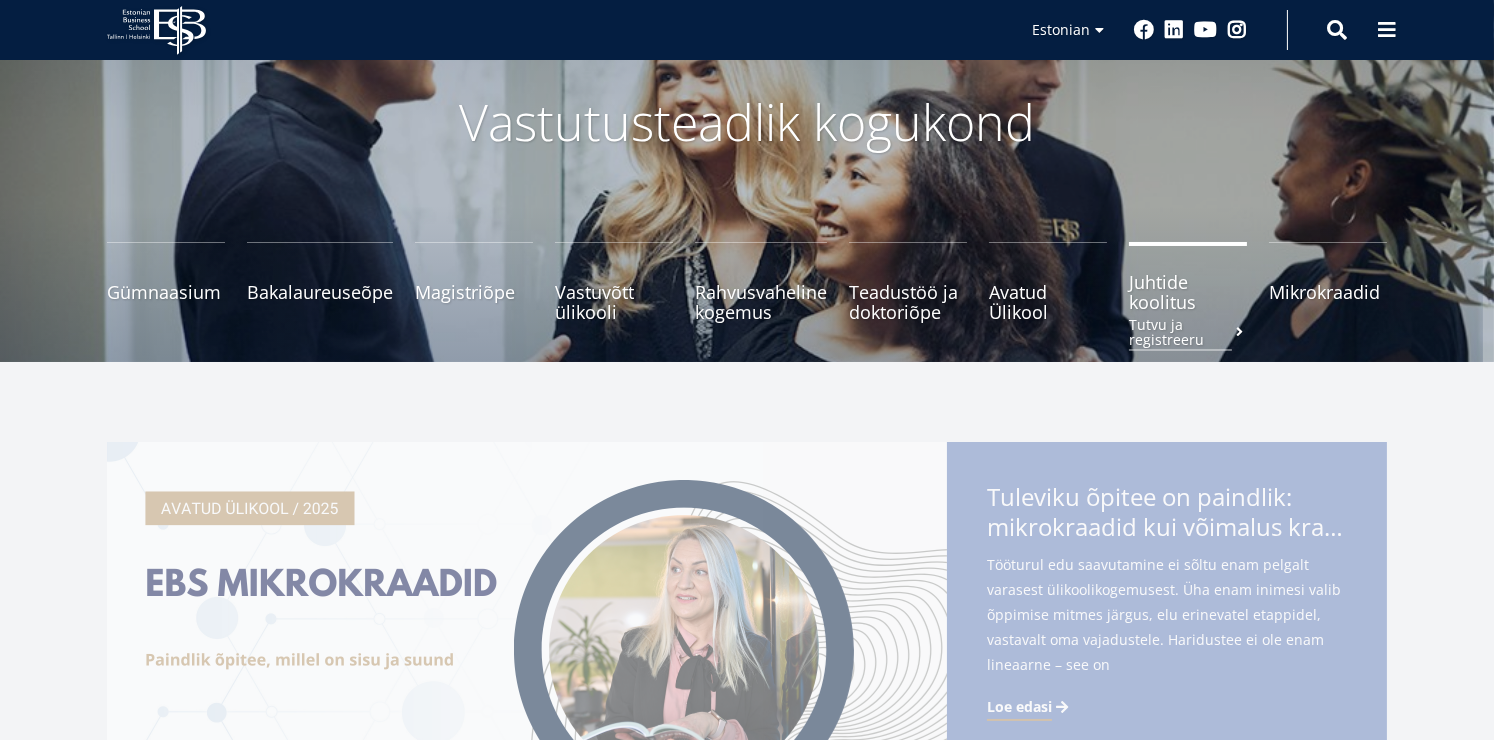 click on "Juhtide koolitus
Tutvu ja registreeru" at bounding box center [1188, 292] 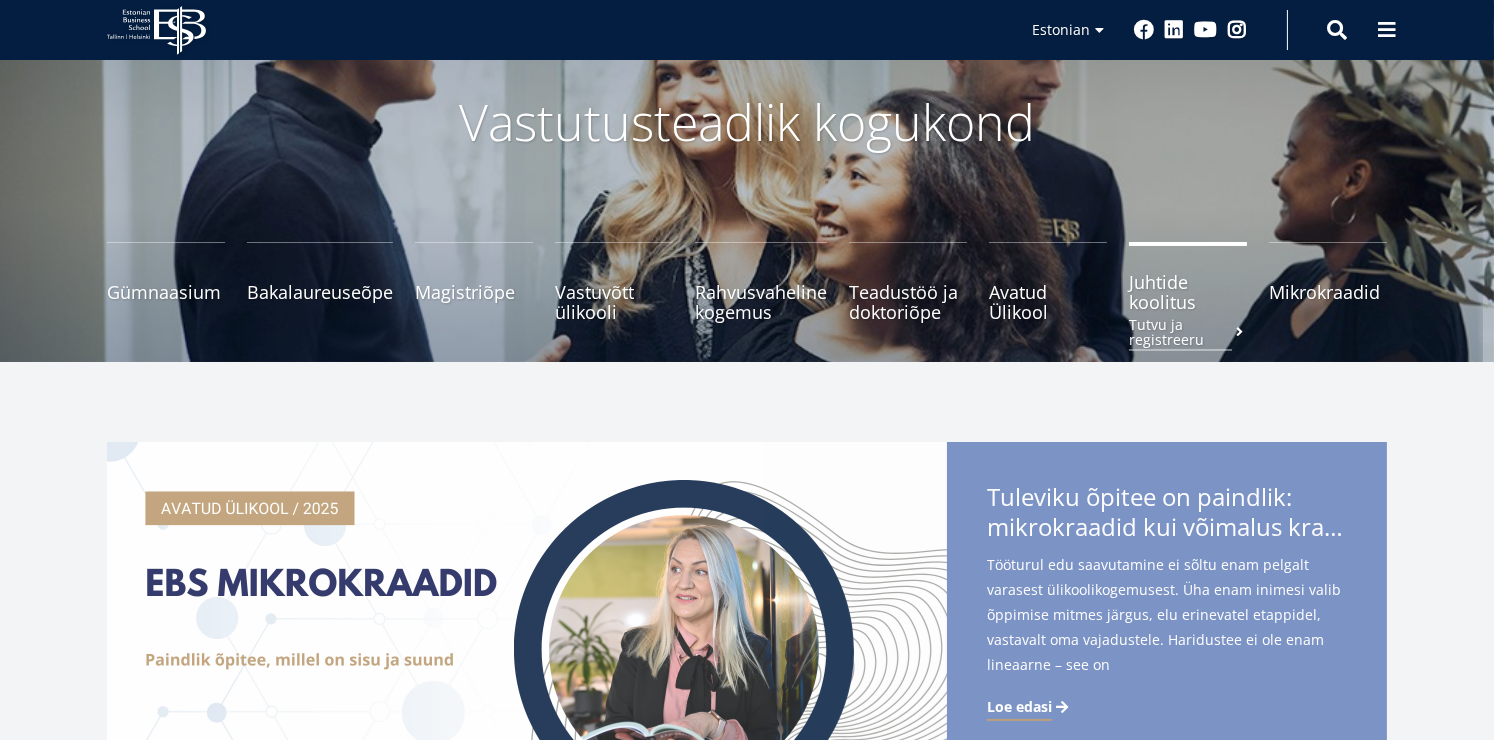 click on "Juhtide koolitus
Tutvu ja registreeru" at bounding box center [1188, 292] 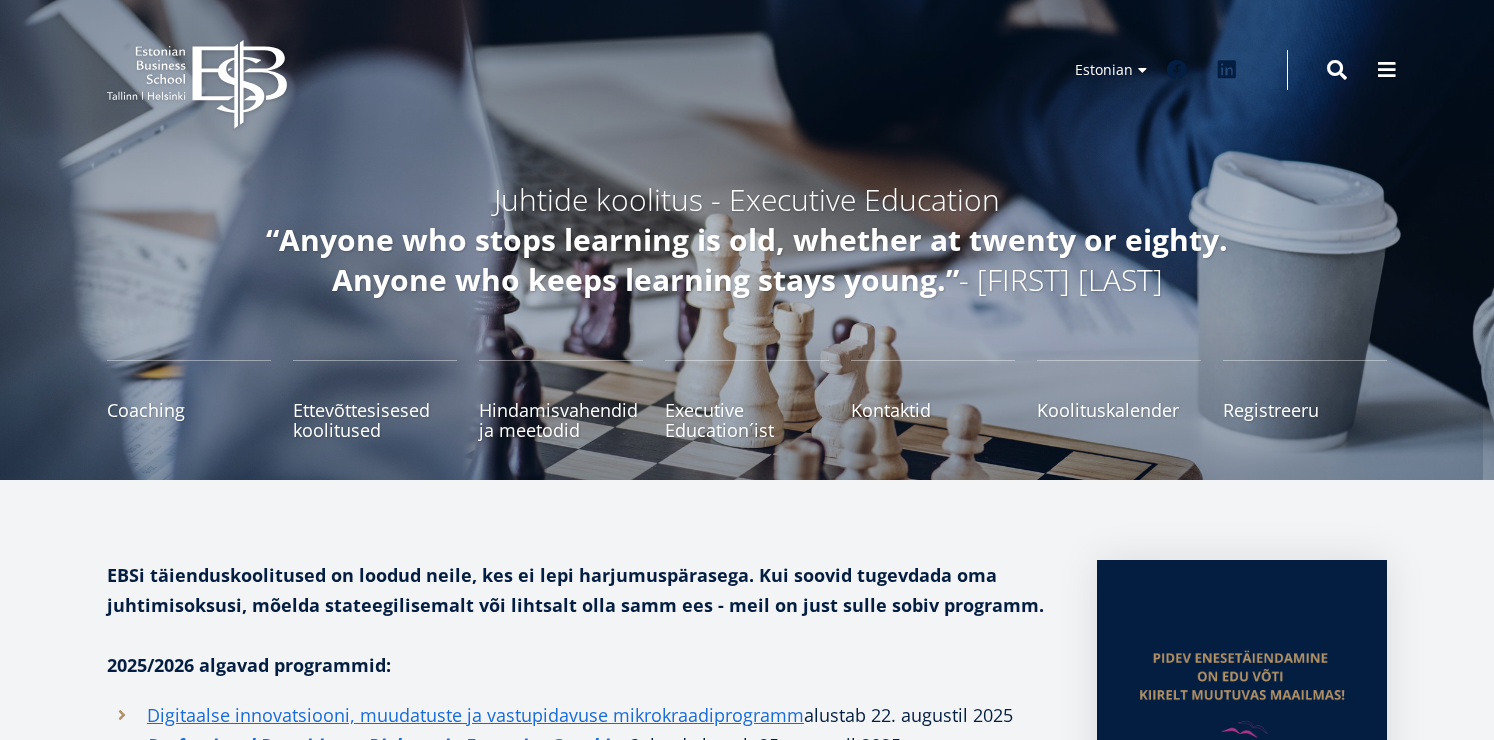 scroll, scrollTop: 0, scrollLeft: 0, axis: both 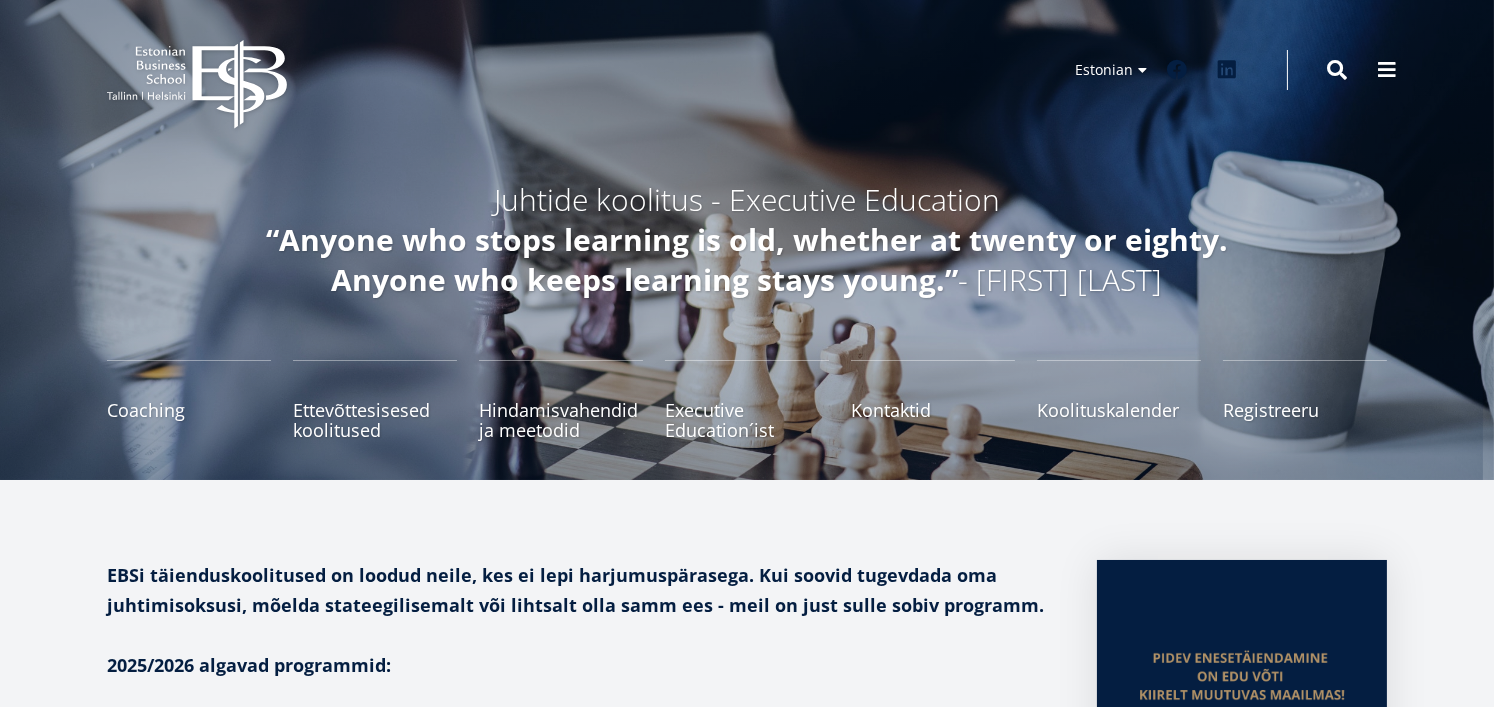 click on "EBS Logo
Created with Sketch." 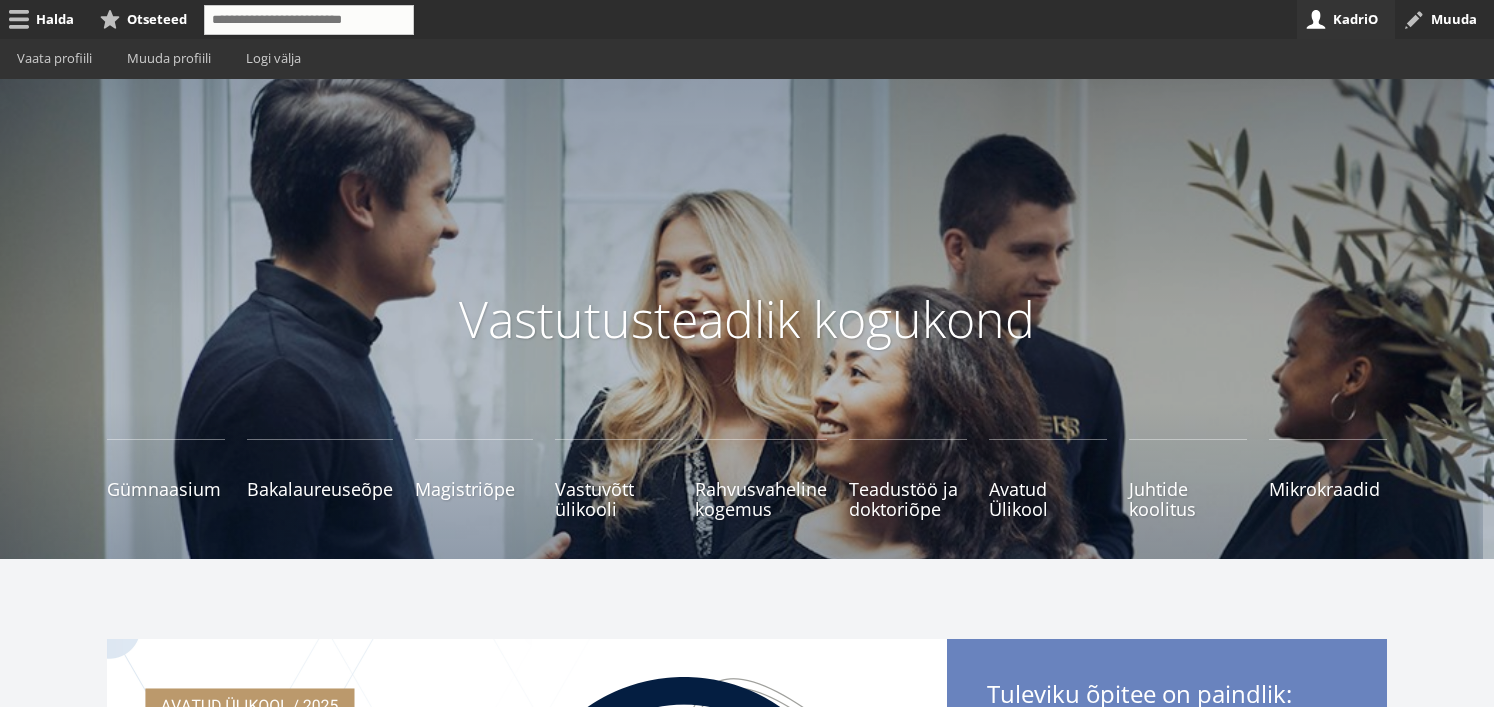 scroll, scrollTop: 232, scrollLeft: 0, axis: vertical 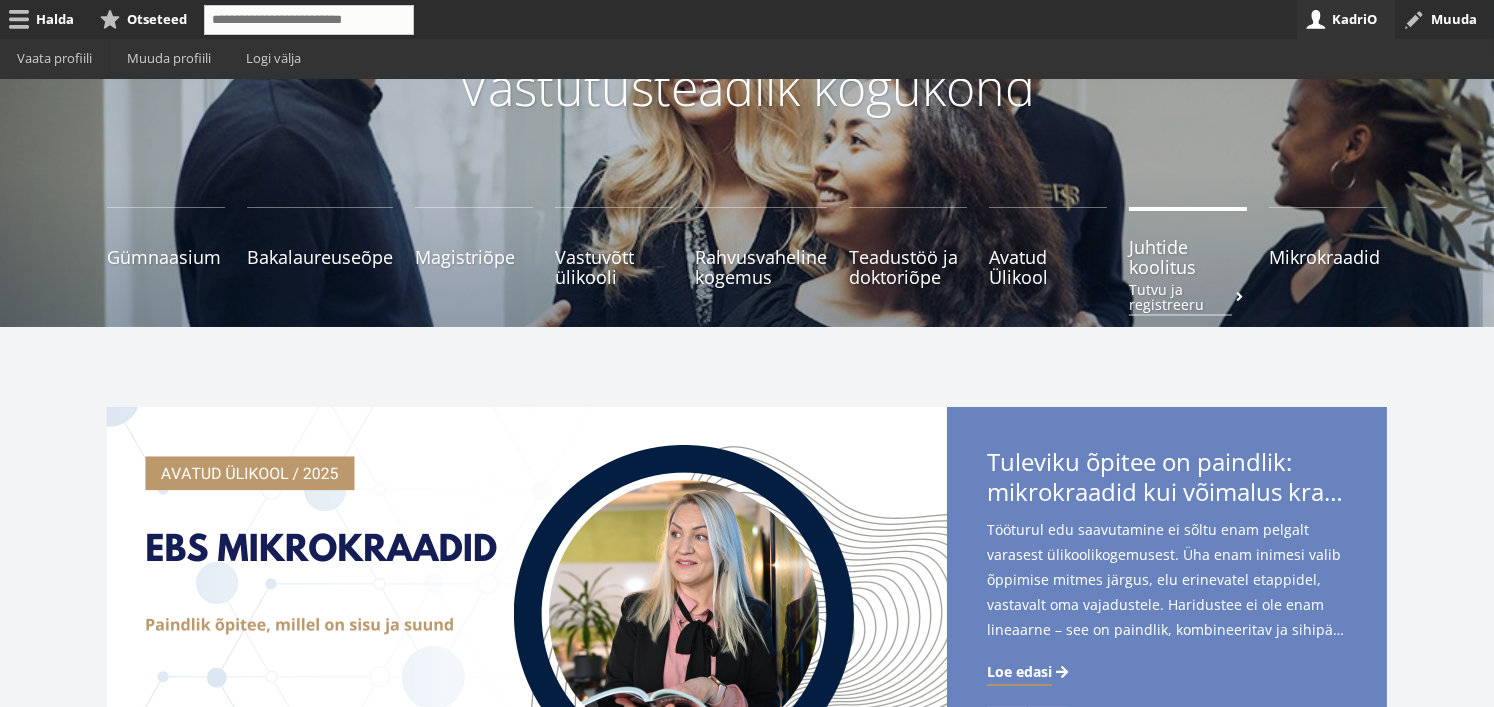 click on "Juhtide koolitus
Tutvu ja registreeru" at bounding box center (1188, 257) 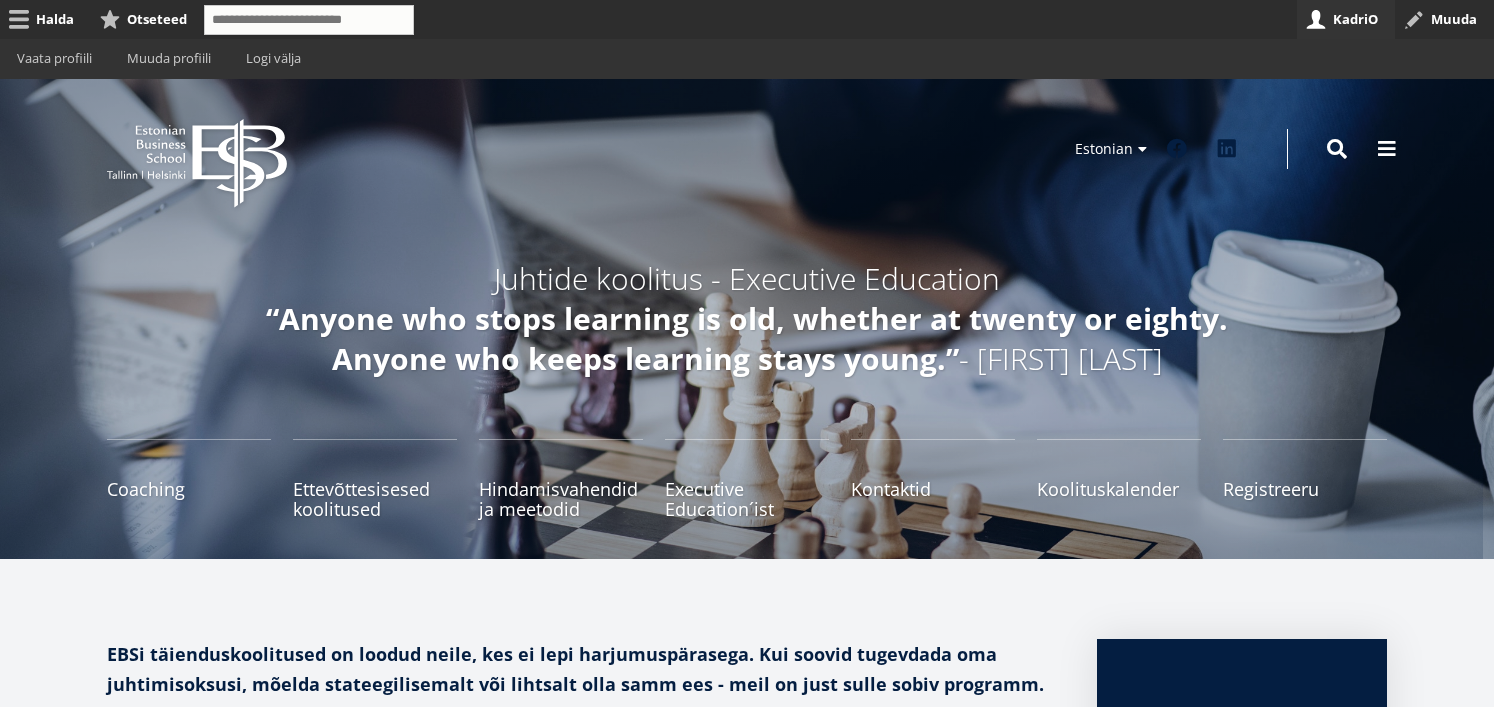 scroll, scrollTop: 0, scrollLeft: 0, axis: both 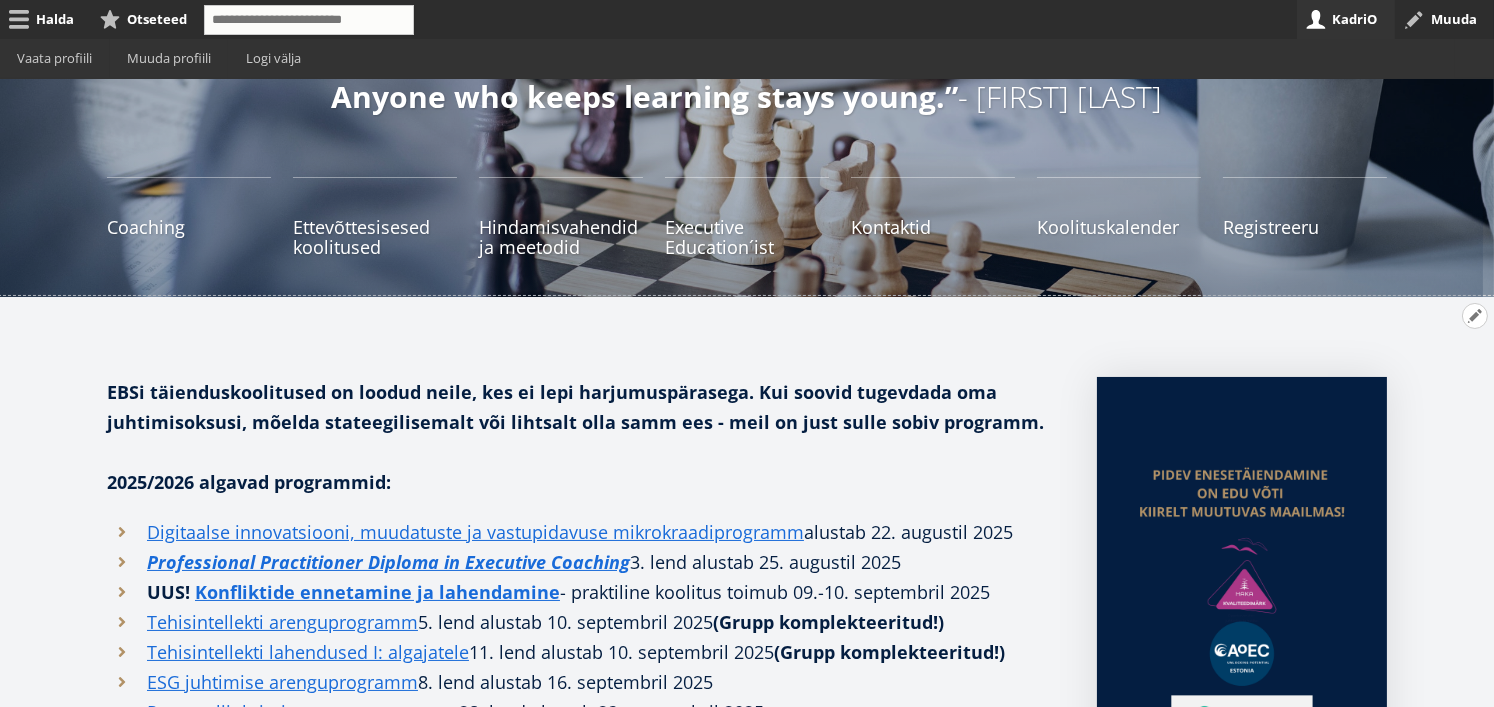 click on "Avatud  seaded" at bounding box center (1475, 316) 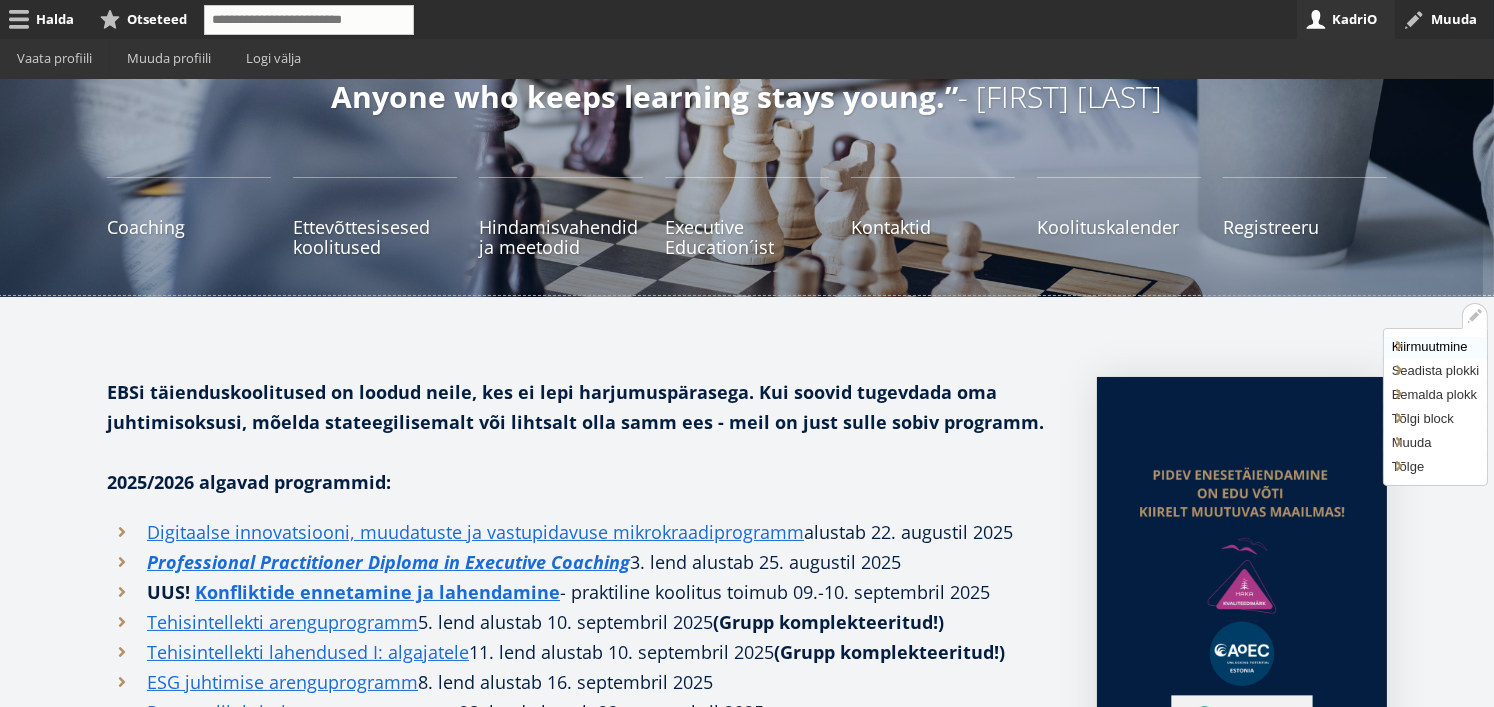 click on "Kiirmuutmine" at bounding box center [1435, 347] 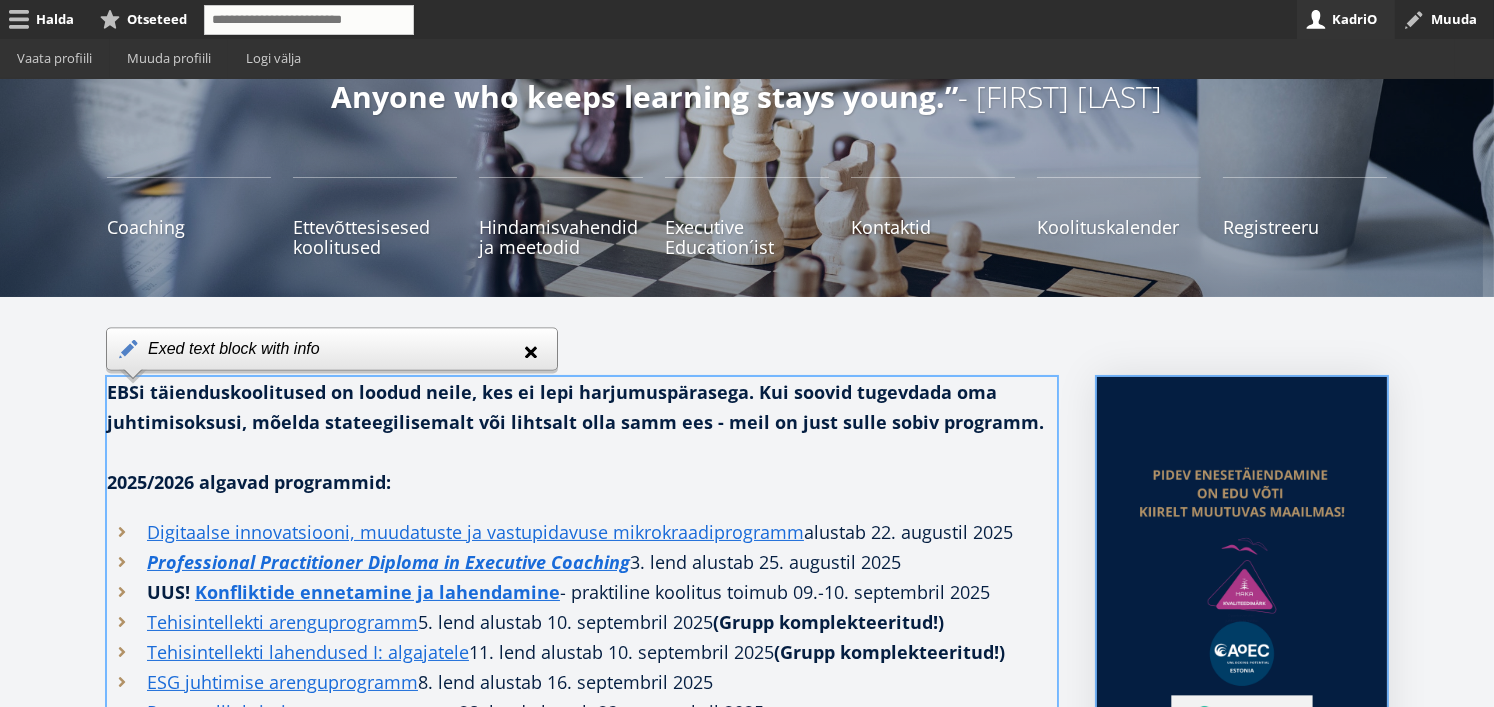click on "Close" at bounding box center [531, 352] 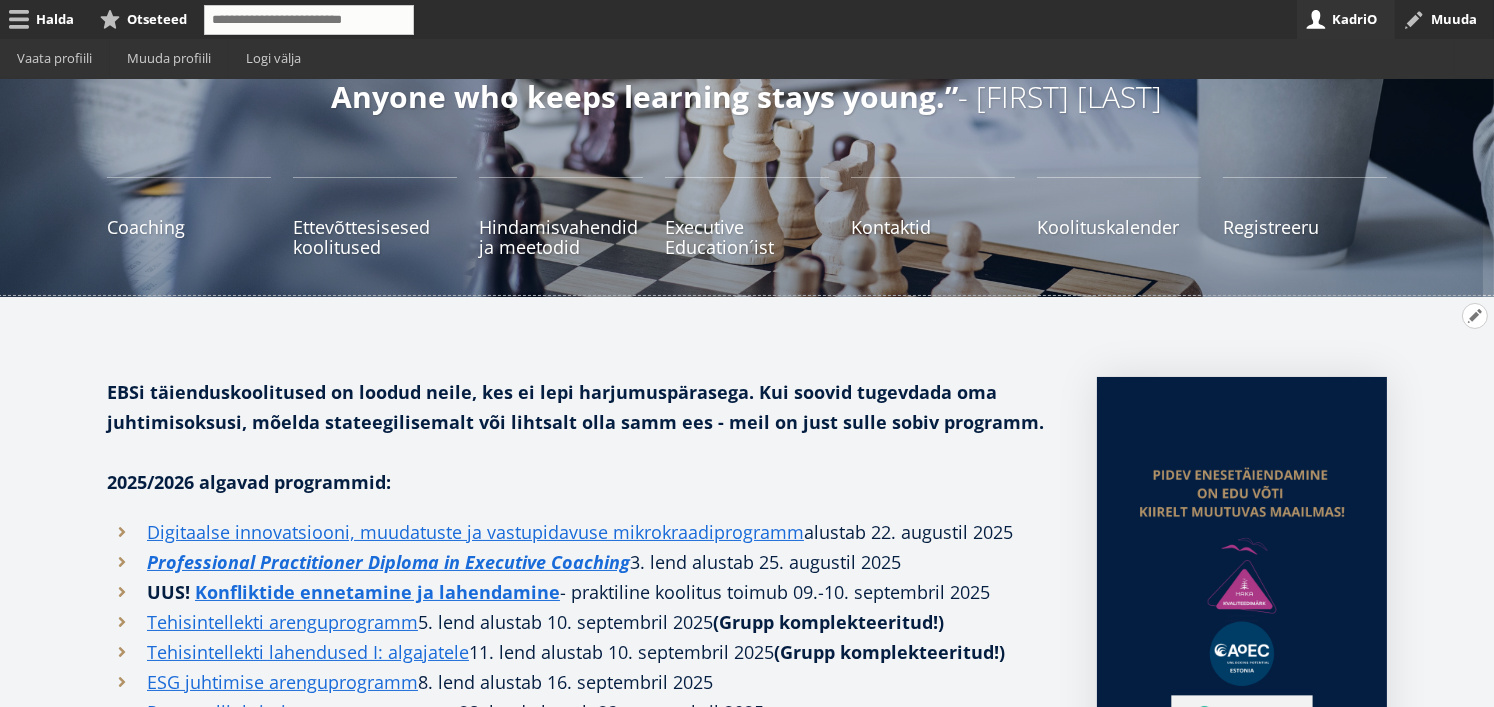 click on "Avatud  seaded" at bounding box center [1475, 316] 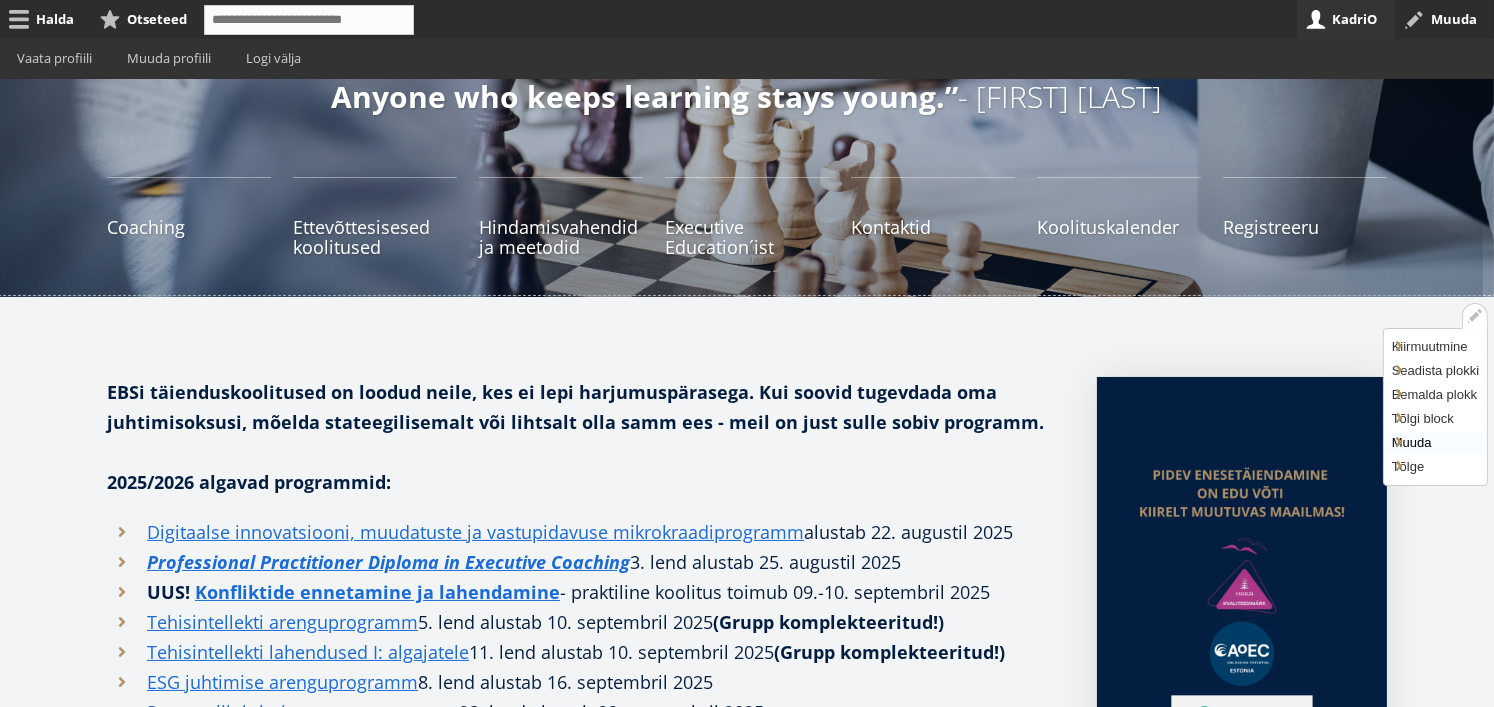 click on "Muuda" at bounding box center (1435, 443) 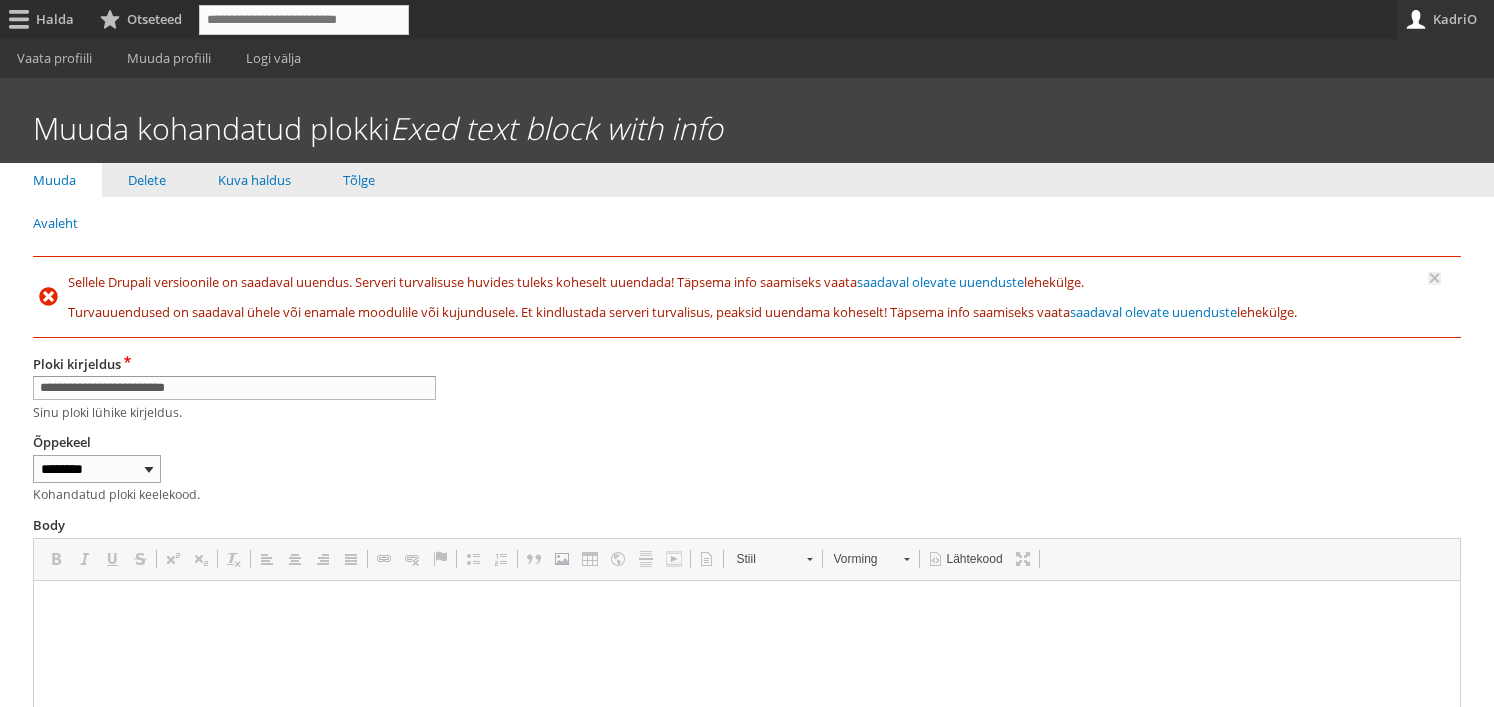 scroll, scrollTop: 0, scrollLeft: 0, axis: both 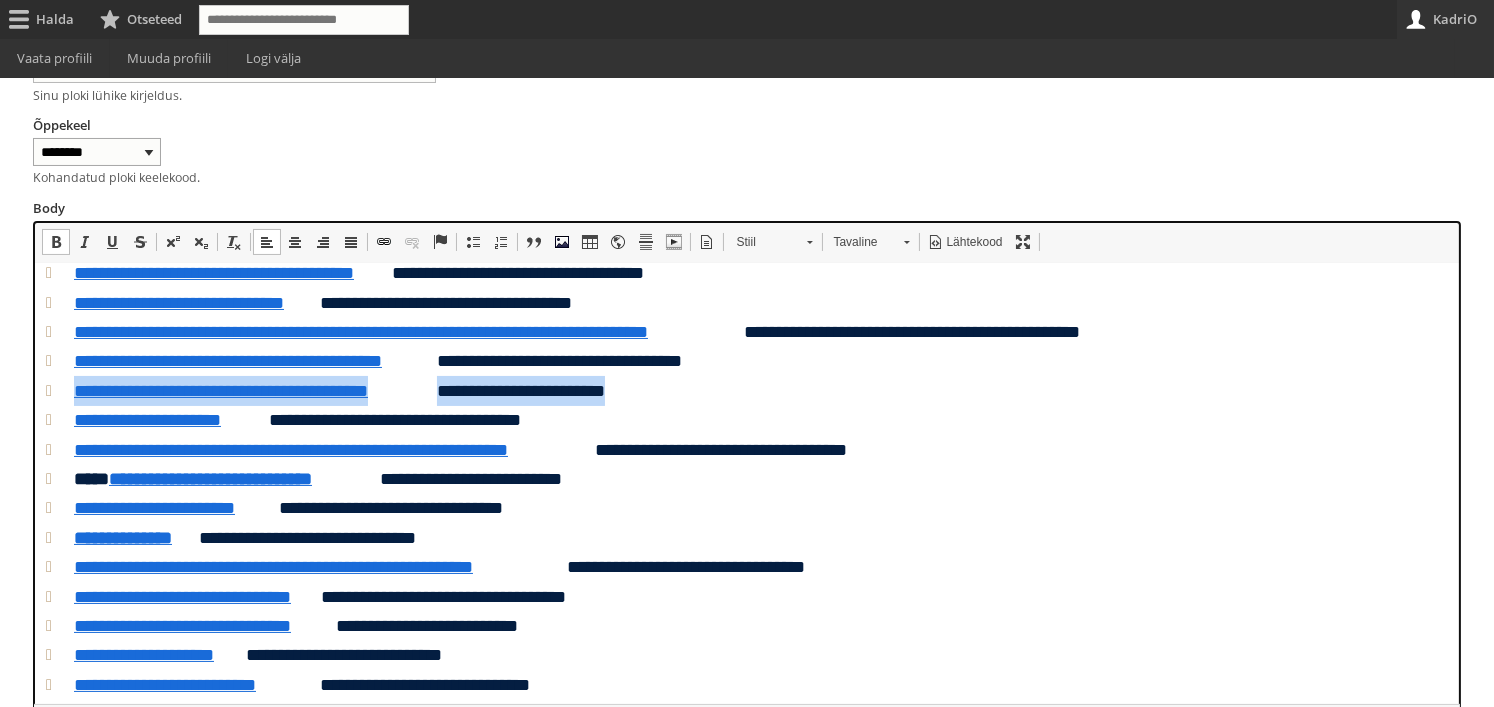 drag, startPoint x: 637, startPoint y: 415, endPoint x: 67, endPoint y: 421, distance: 570.03156 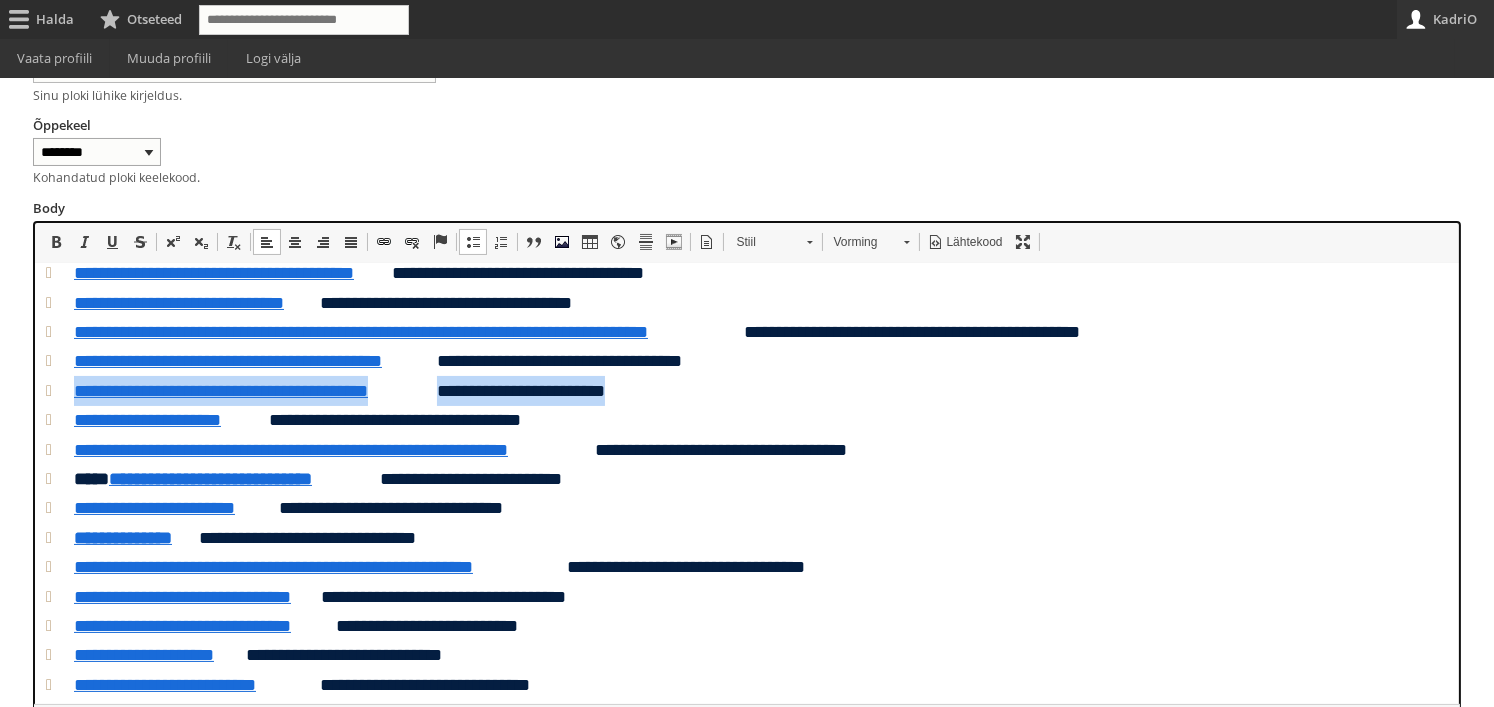 copy on "**********" 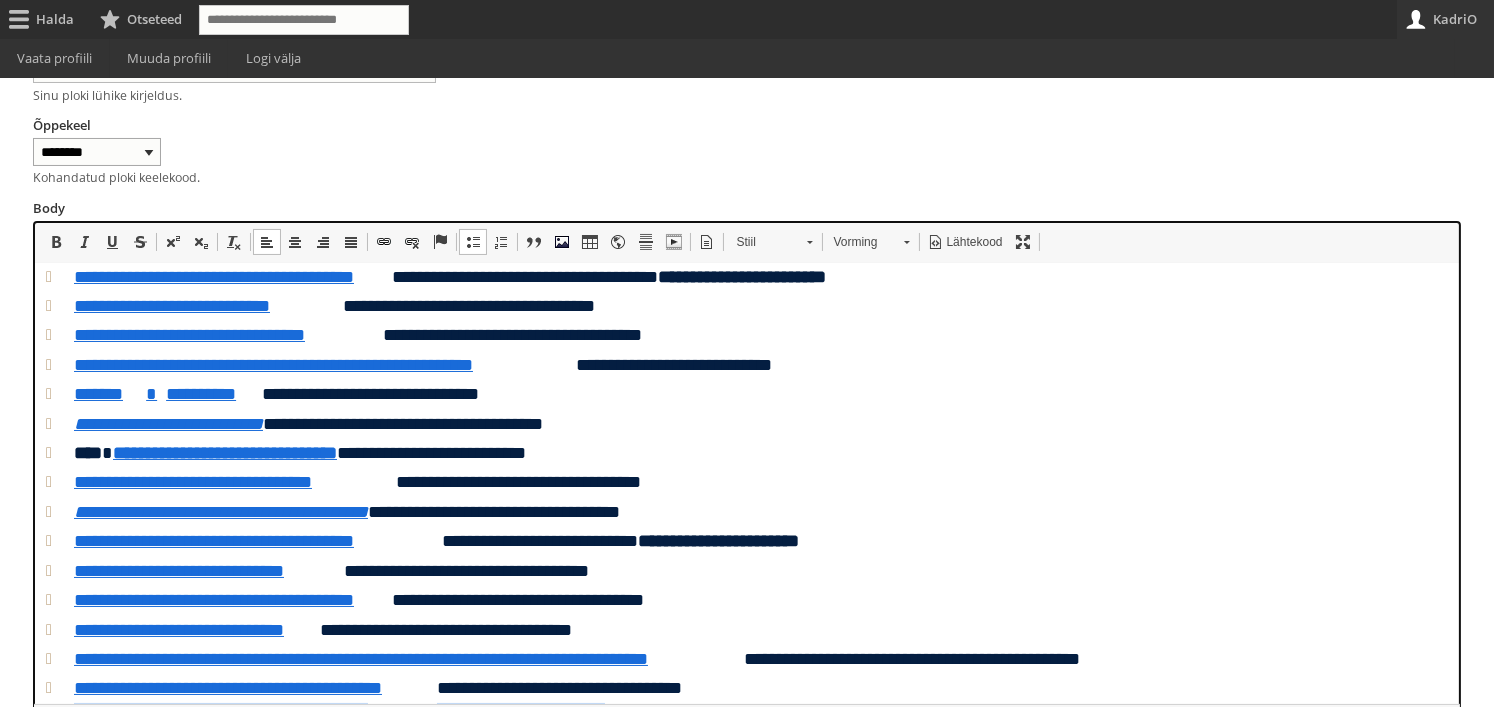 scroll, scrollTop: 224, scrollLeft: 0, axis: vertical 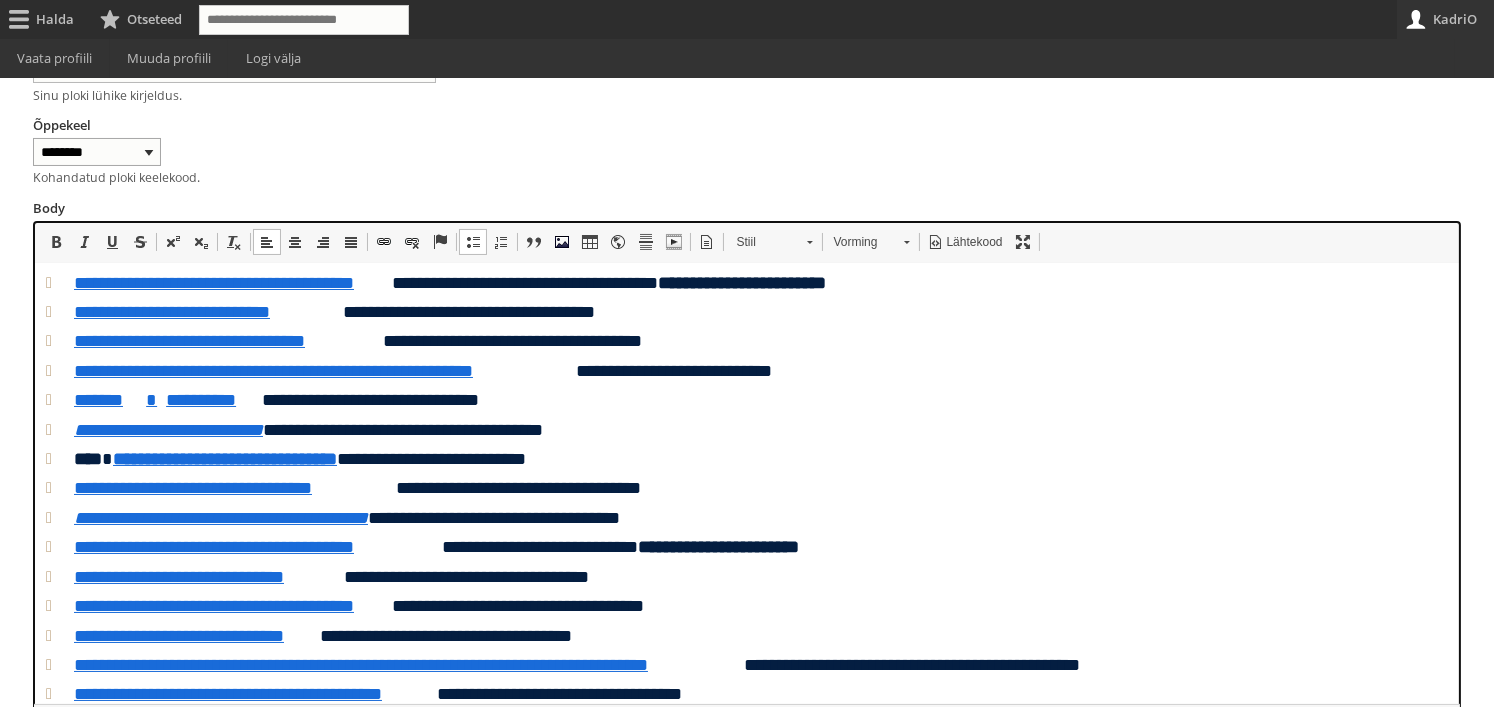 click on "**********" at bounding box center [746, 310] 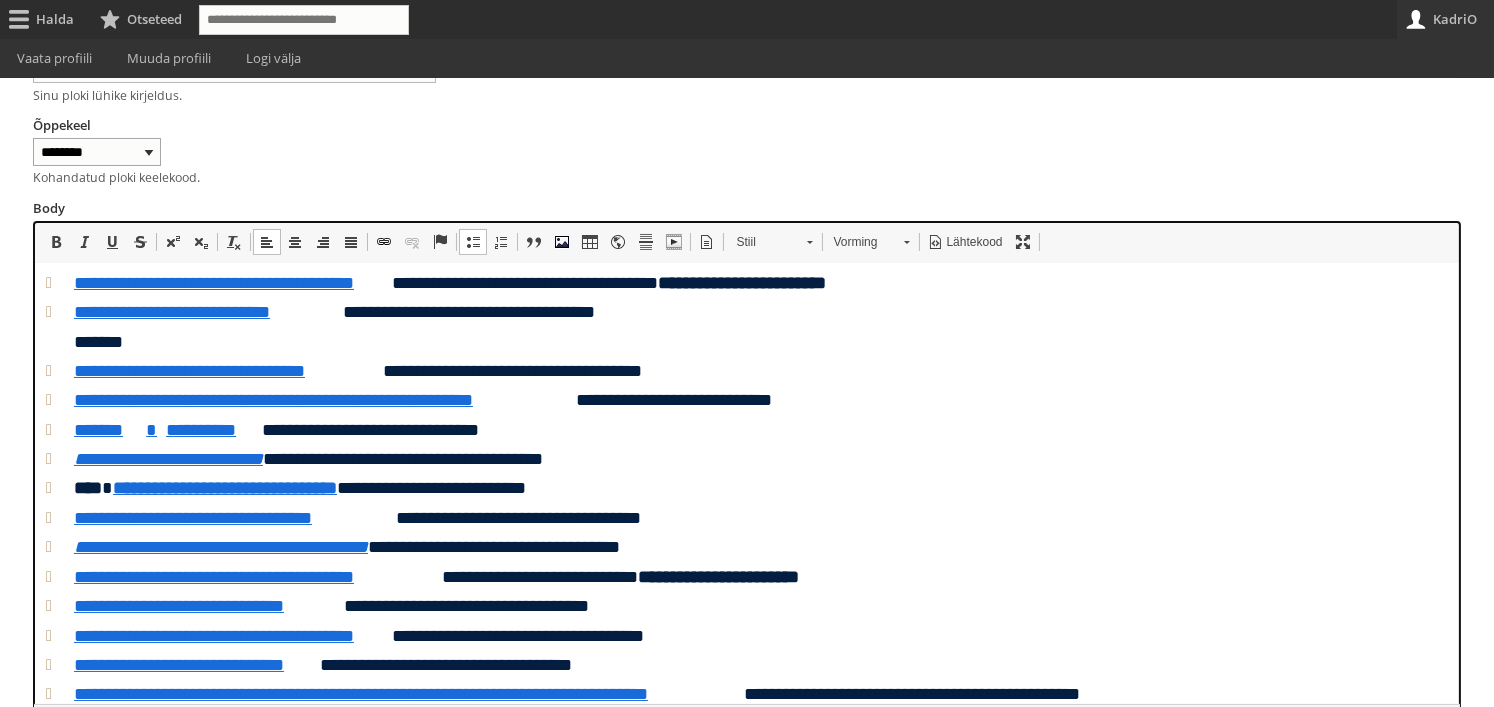 type 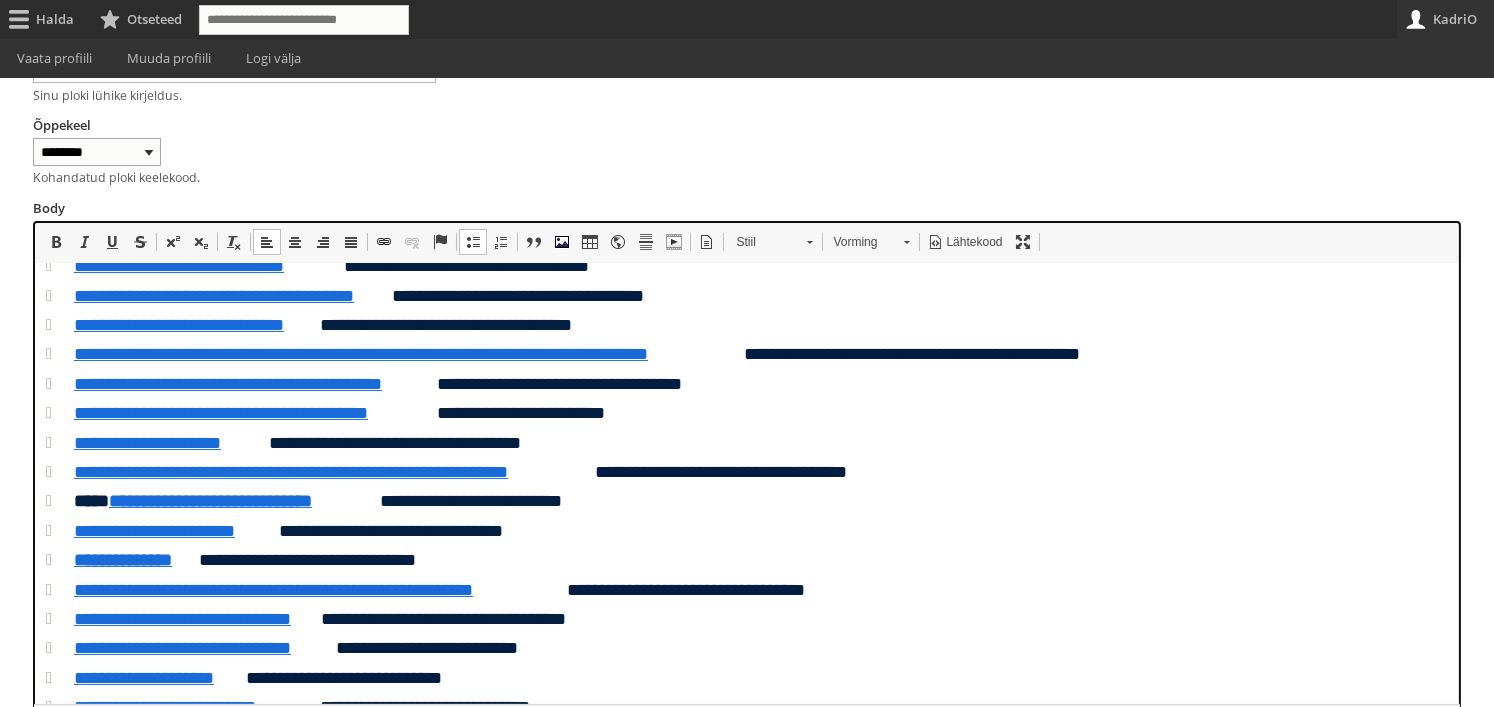 scroll, scrollTop: 567, scrollLeft: 0, axis: vertical 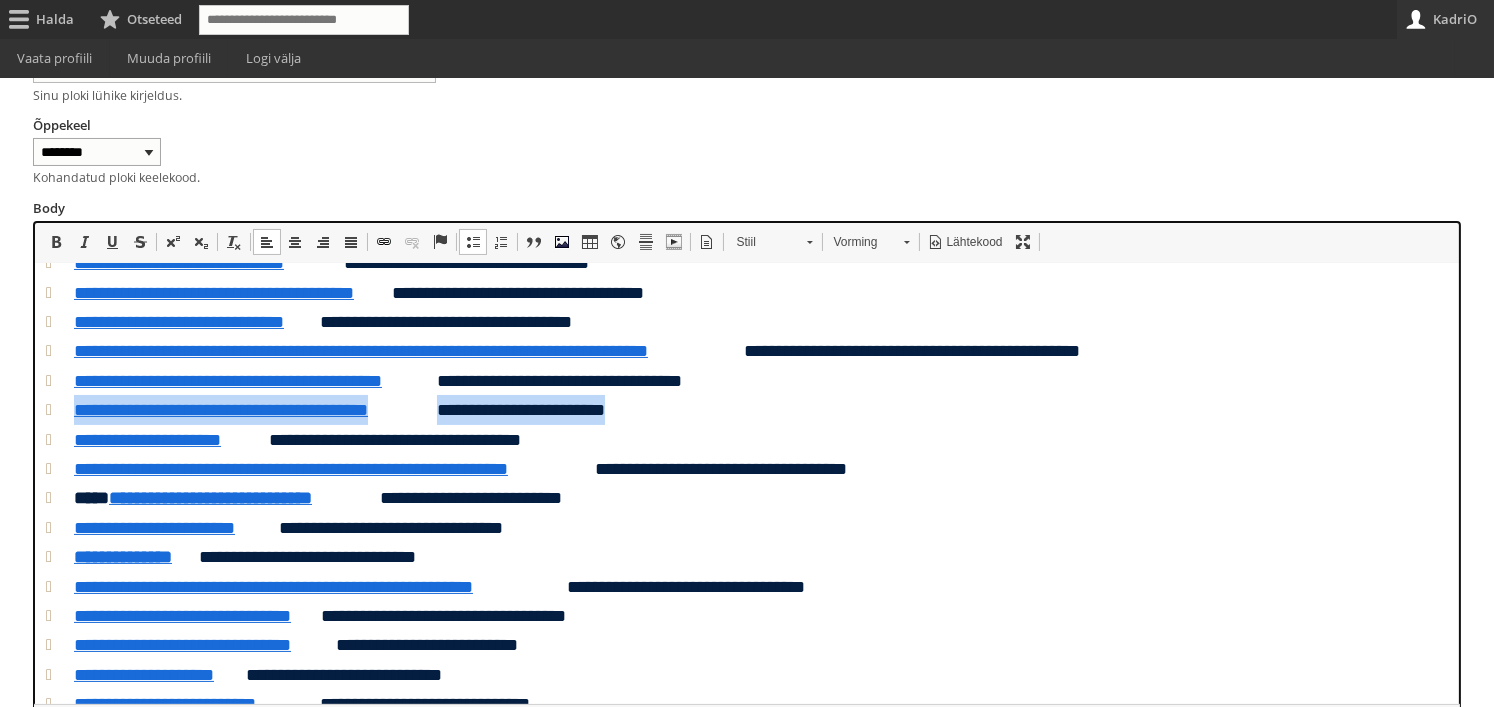 drag, startPoint x: 645, startPoint y: 431, endPoint x: 49, endPoint y: 435, distance: 596.0134 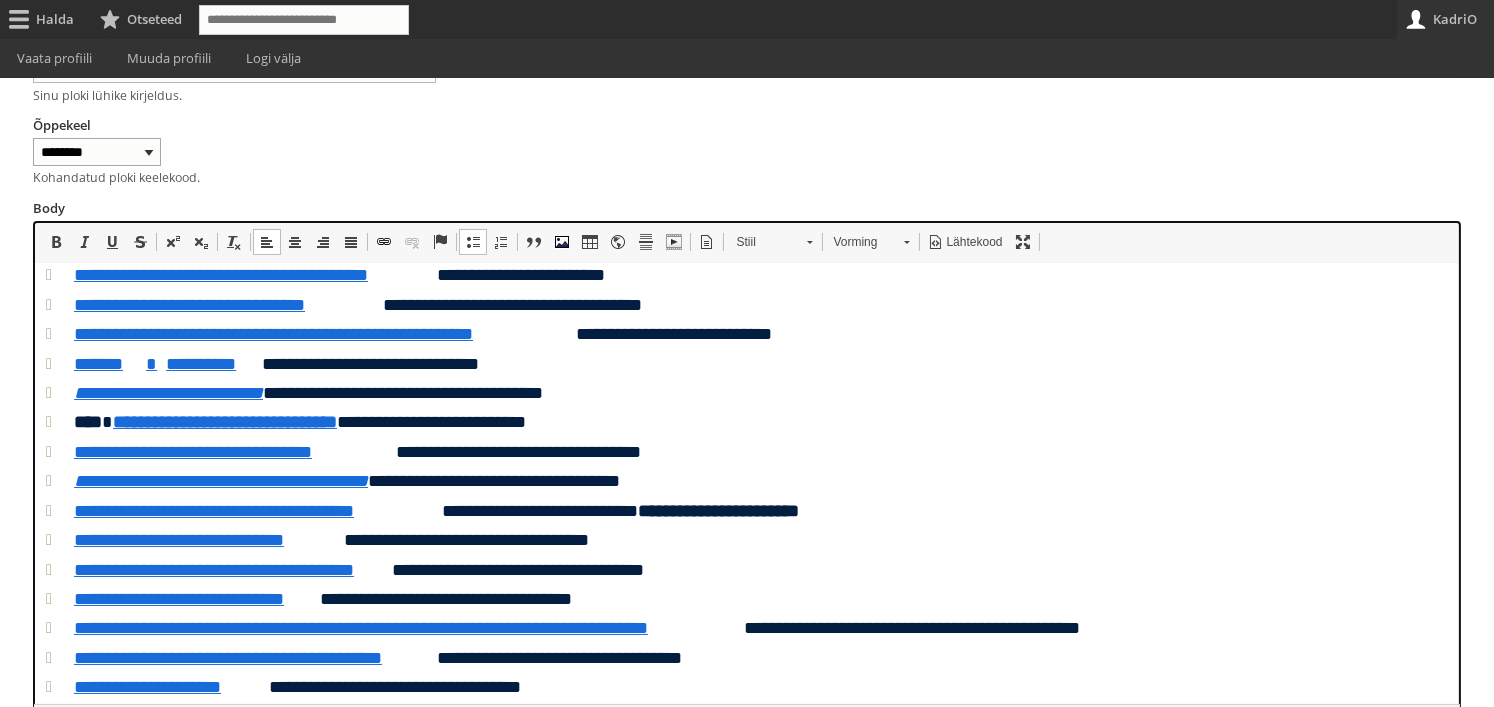 scroll, scrollTop: 288, scrollLeft: 0, axis: vertical 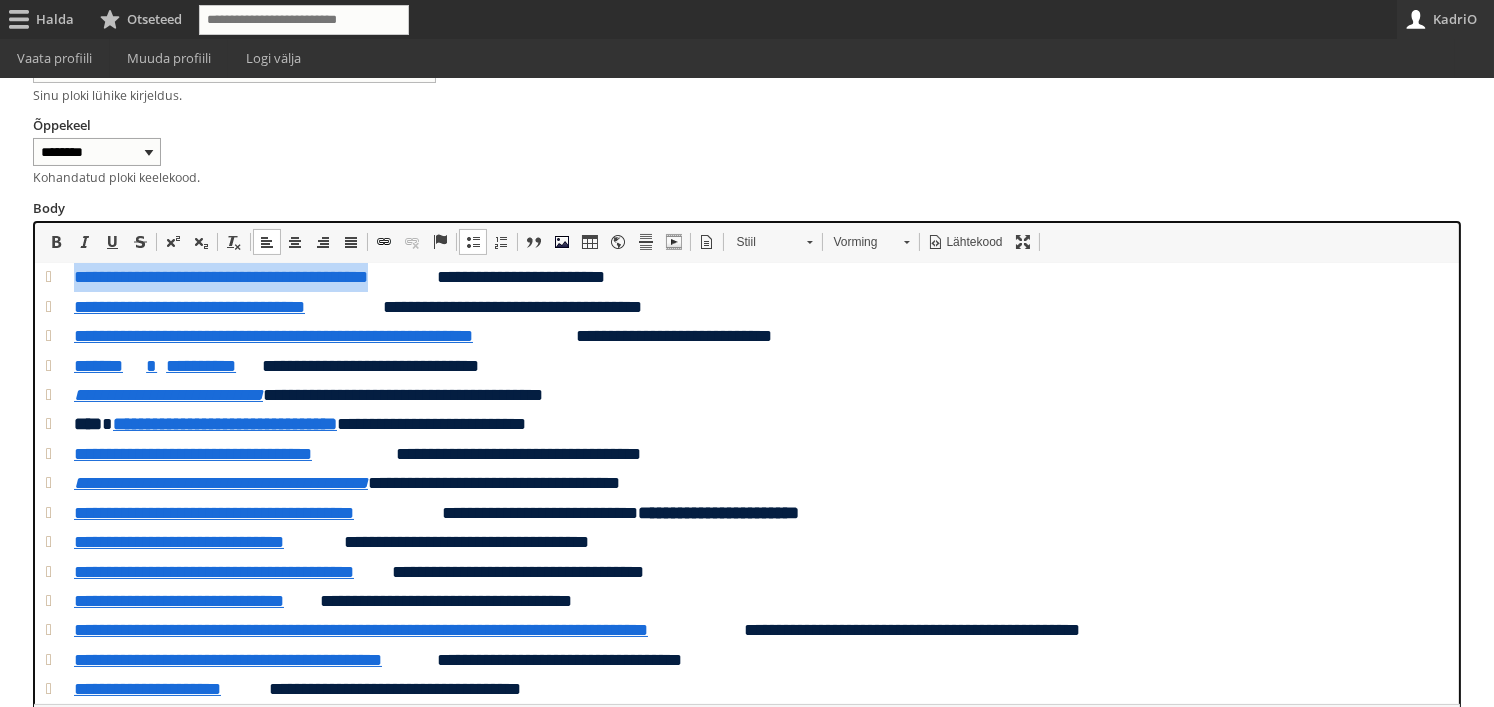 drag, startPoint x: 434, startPoint y: 305, endPoint x: 77, endPoint y: 301, distance: 357.0224 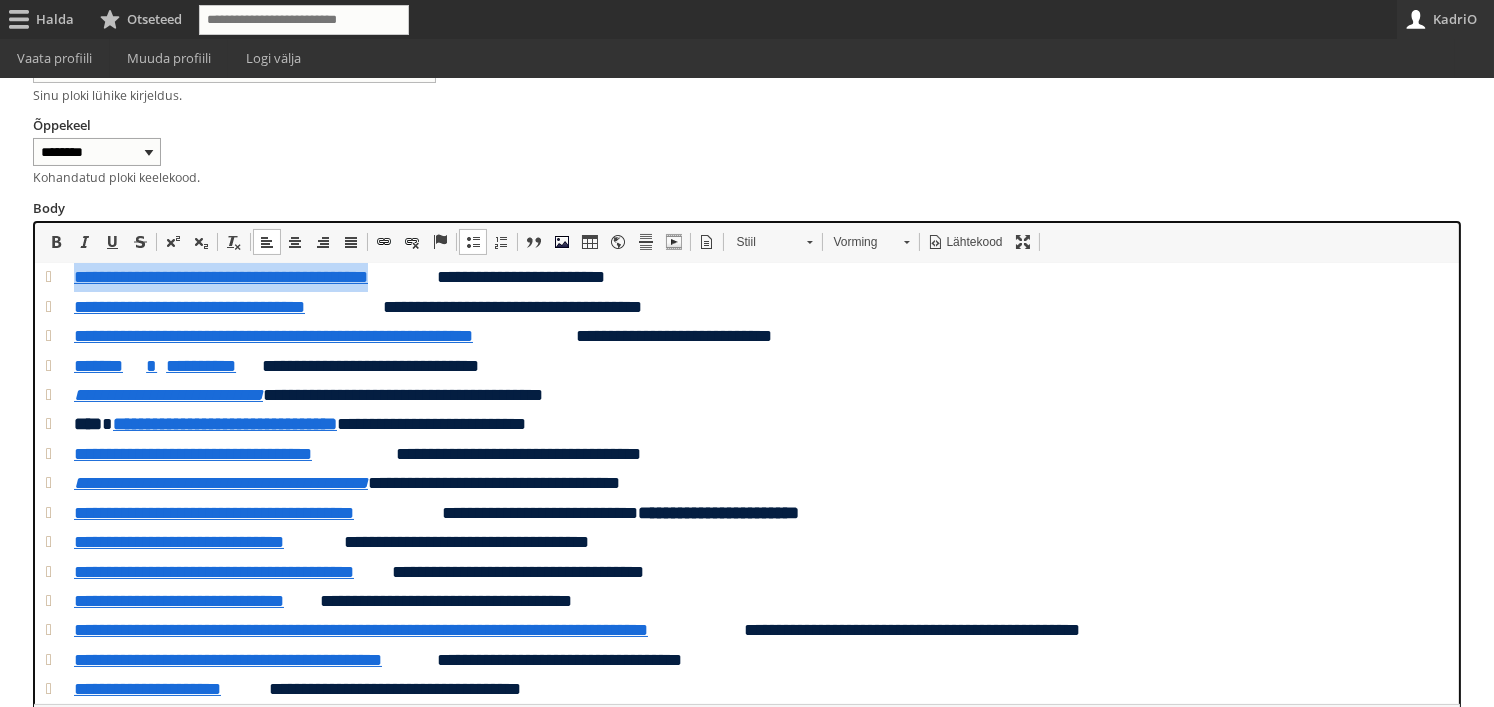 click at bounding box center [384, 242] 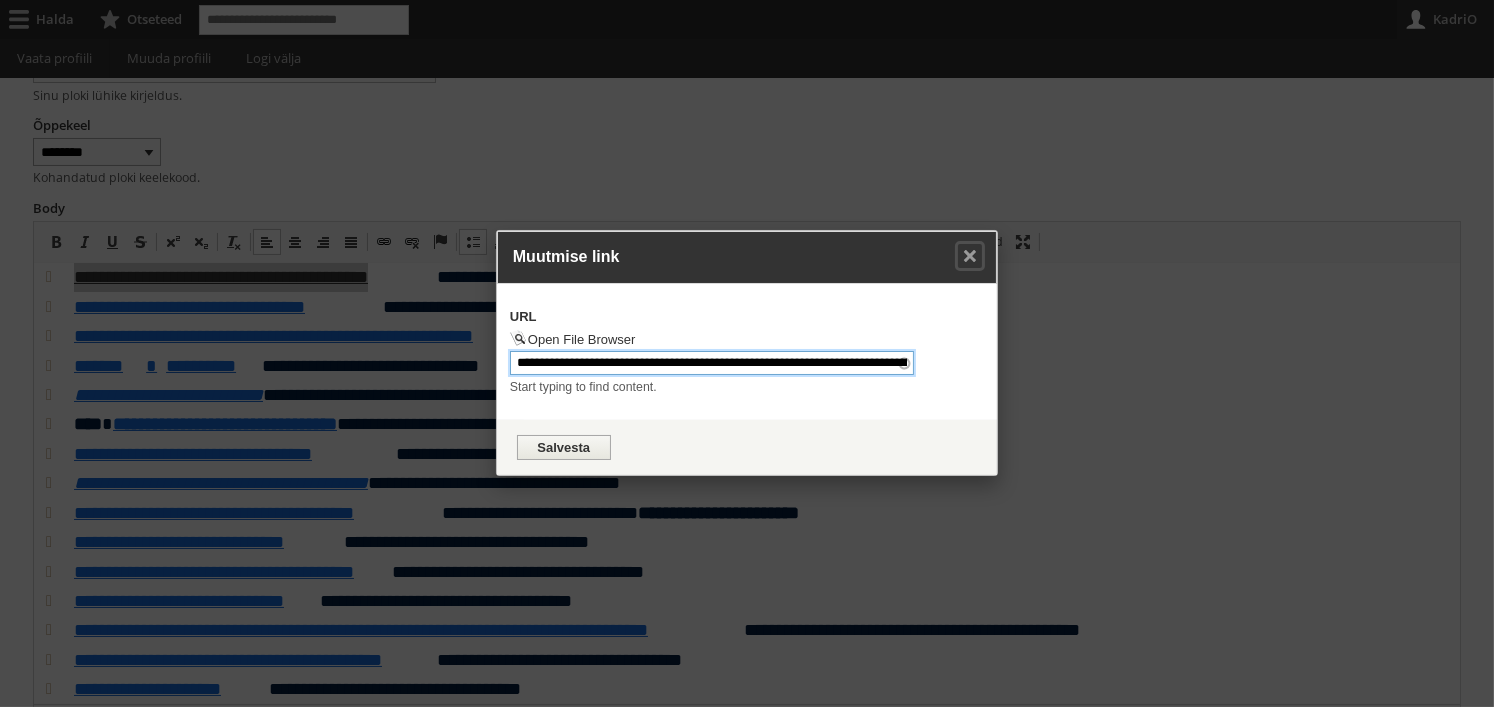 drag, startPoint x: 516, startPoint y: 364, endPoint x: 1388, endPoint y: 343, distance: 872.2528 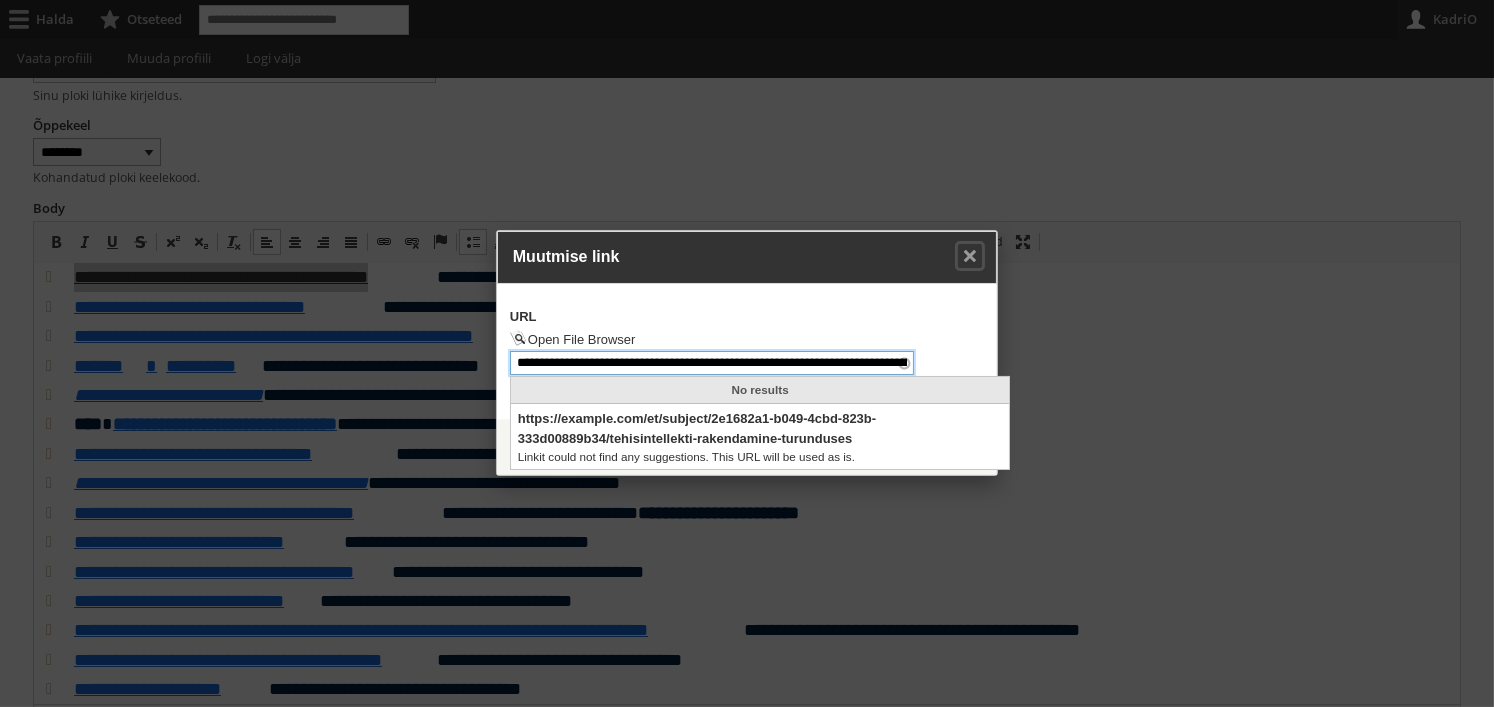 drag, startPoint x: 897, startPoint y: 362, endPoint x: 515, endPoint y: 357, distance: 382.0327 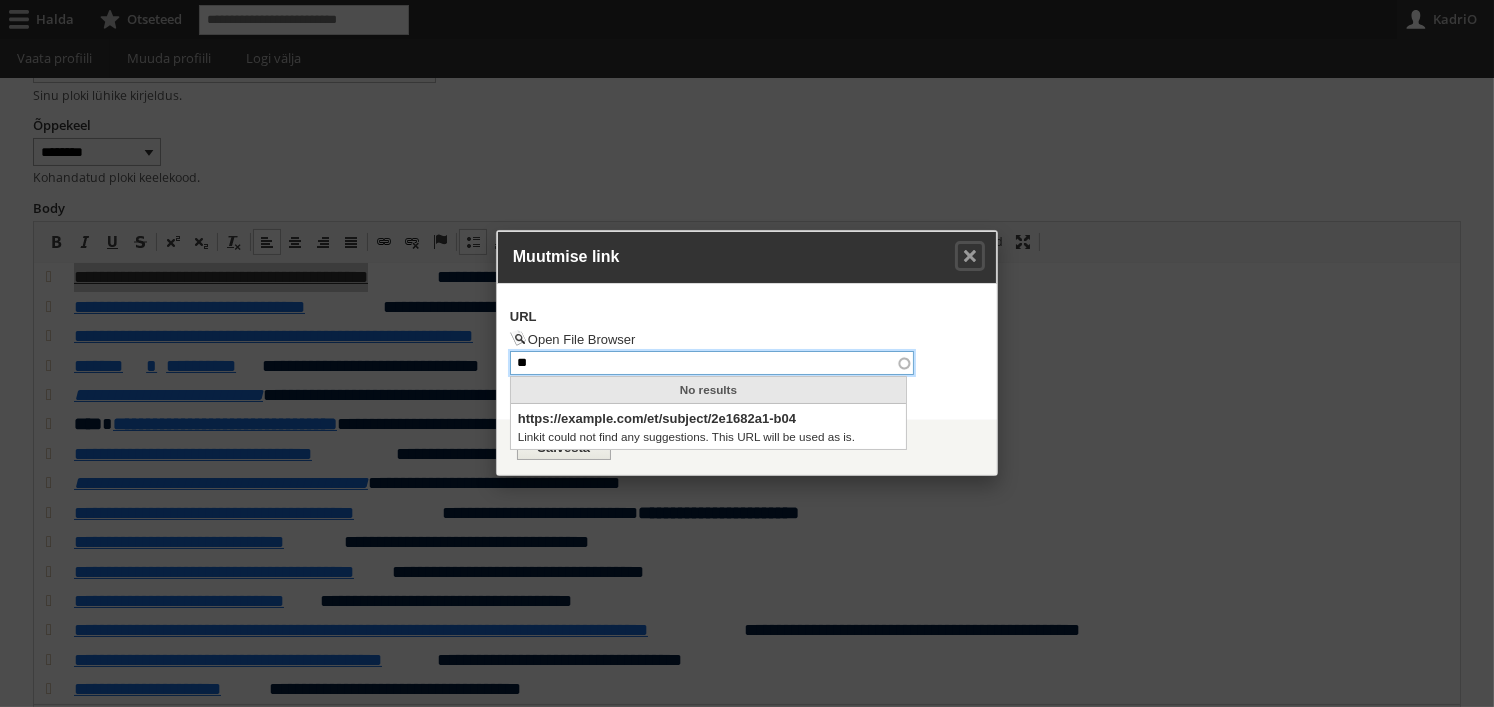 type on "*" 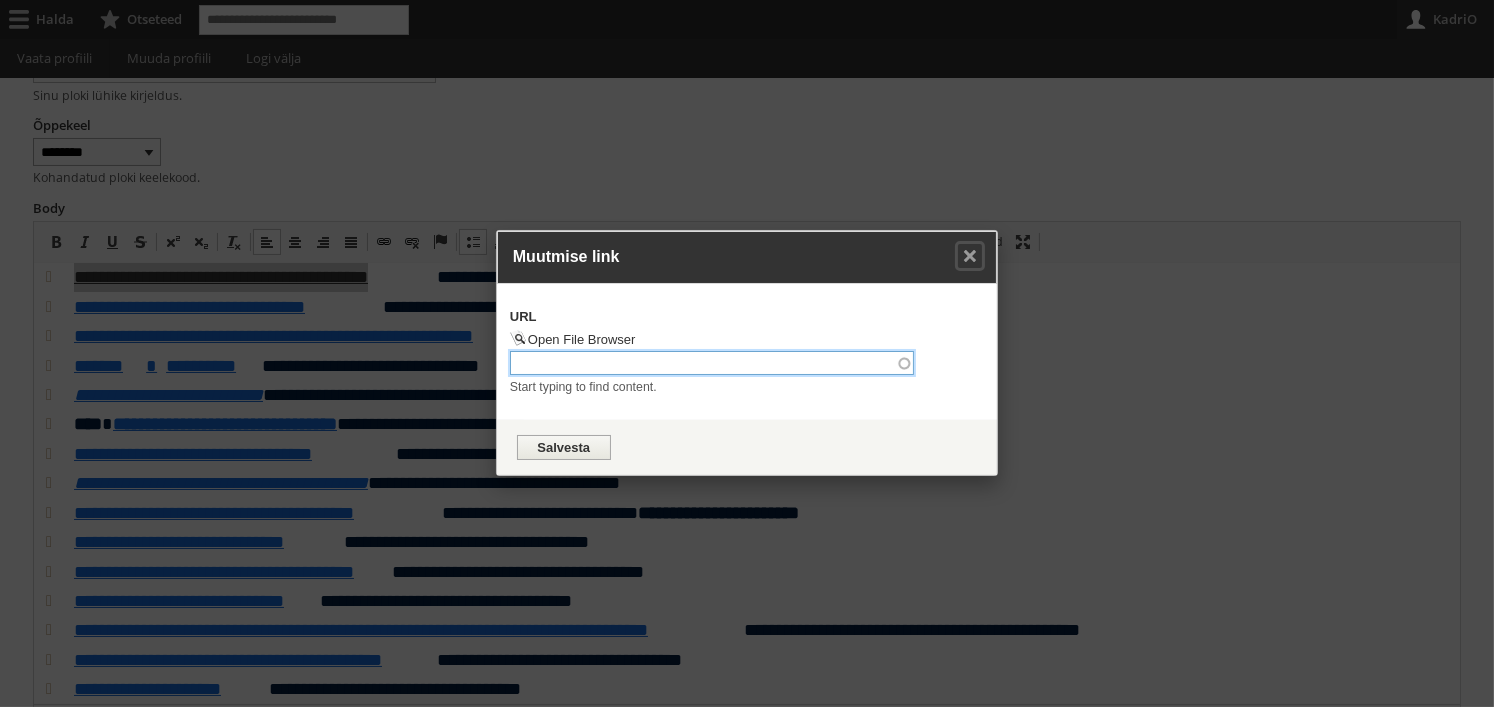 paste on "**********" 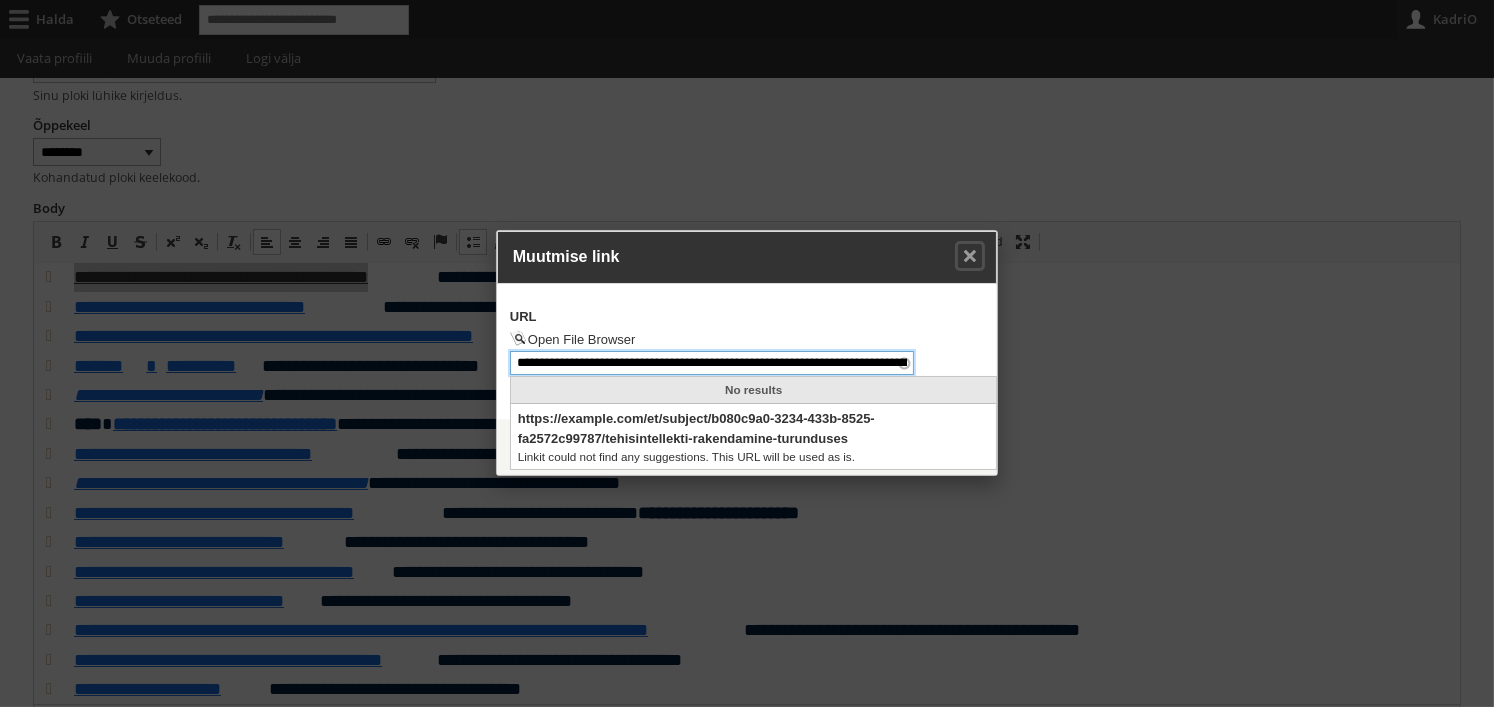 type on "**********" 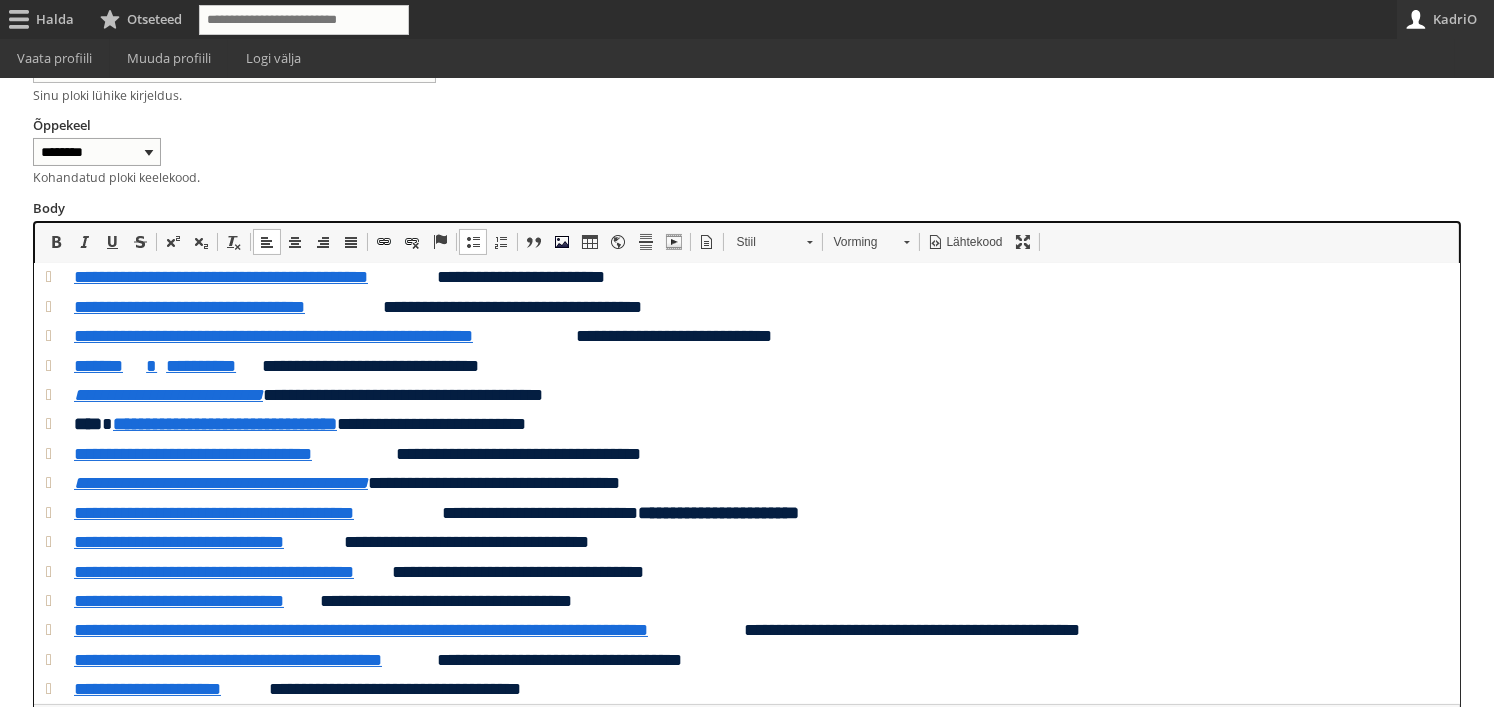click on "**********" at bounding box center [746, 275] 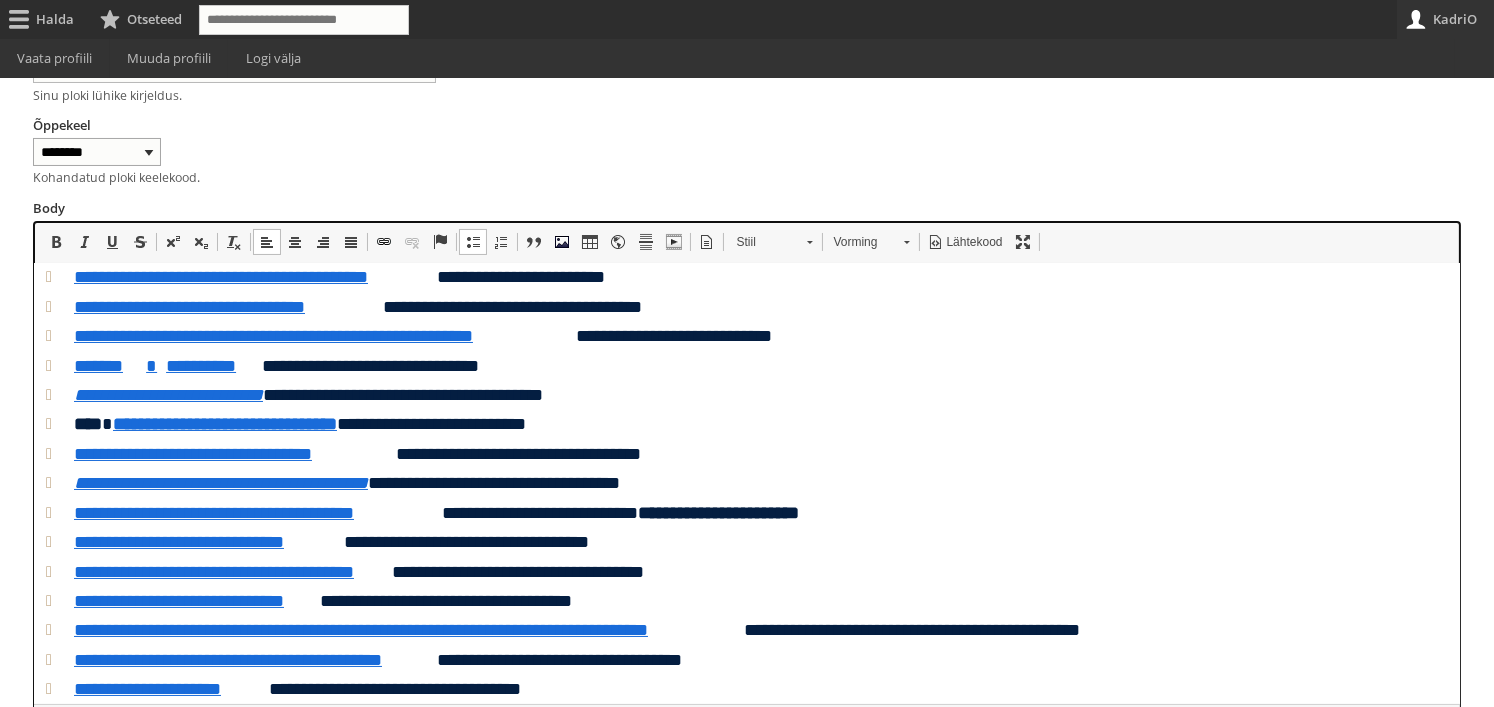 click on "**********" at bounding box center [746, 275] 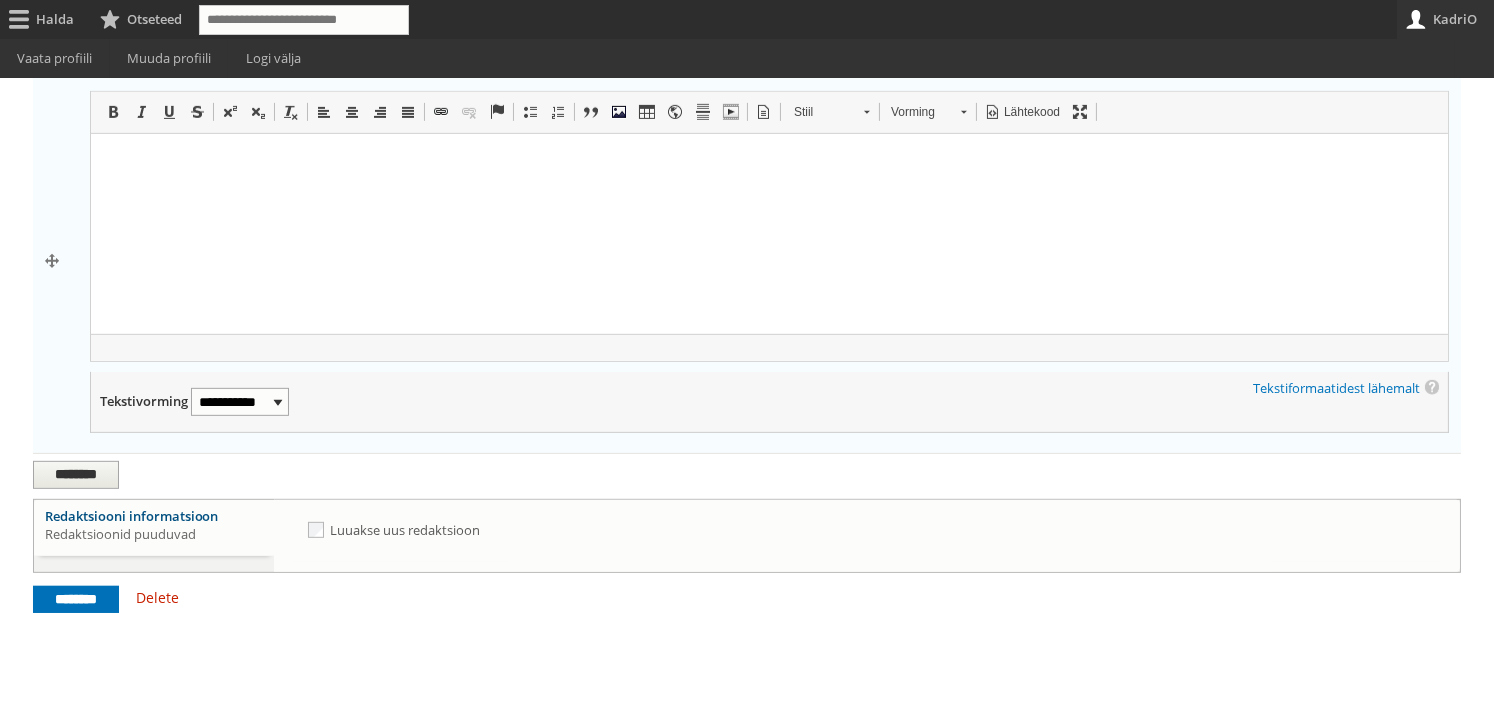 scroll, scrollTop: 1731, scrollLeft: 0, axis: vertical 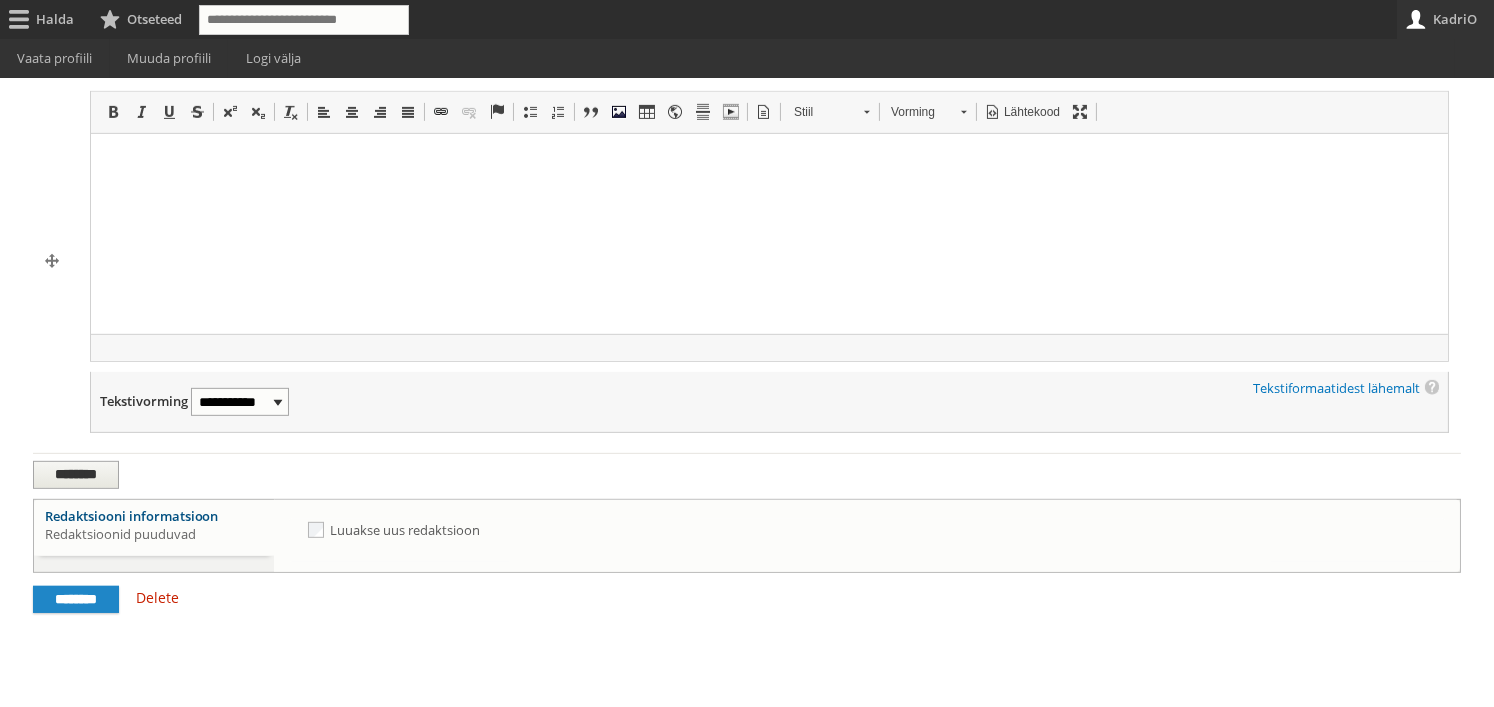 click on "********" at bounding box center (76, 600) 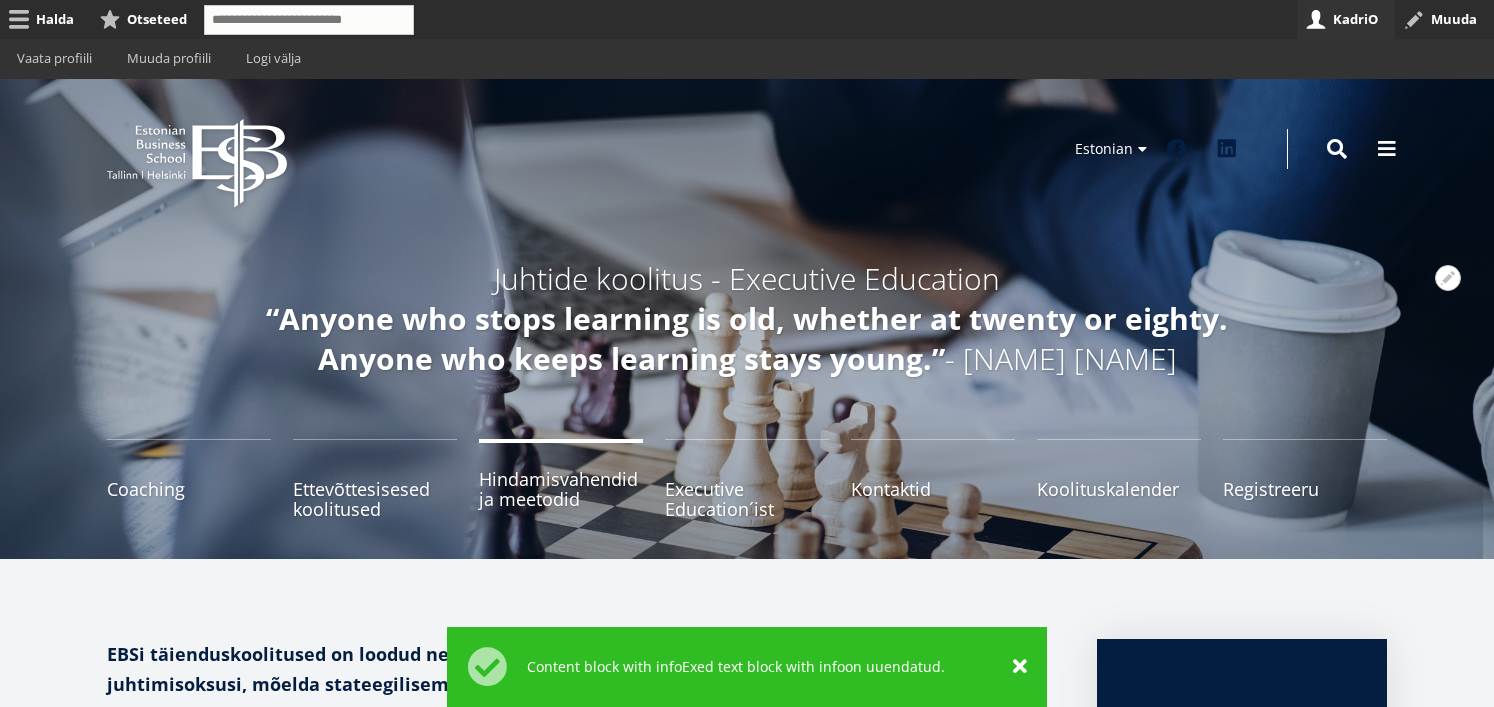 scroll, scrollTop: 0, scrollLeft: 0, axis: both 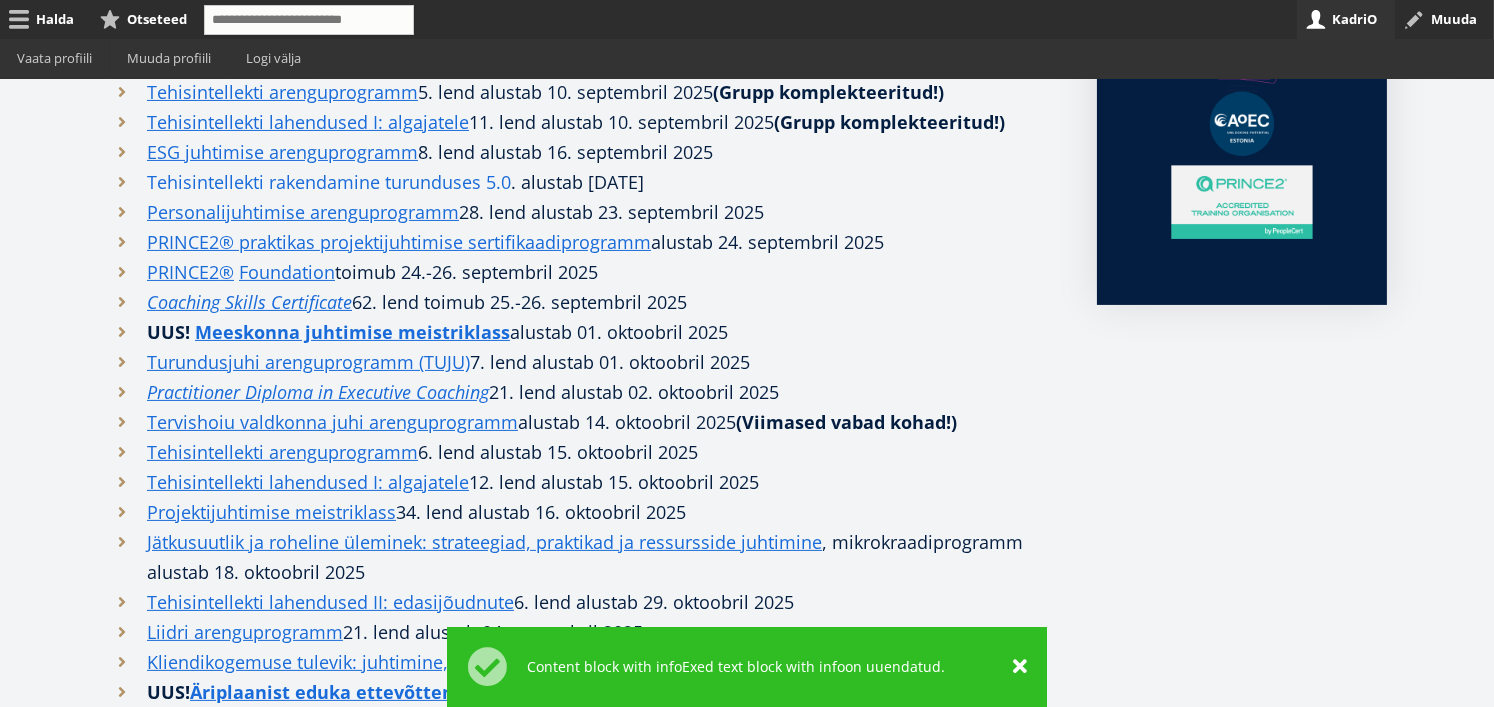 click on "Tehisintellekti rakendamine turunduses 5.0" at bounding box center (329, 182) 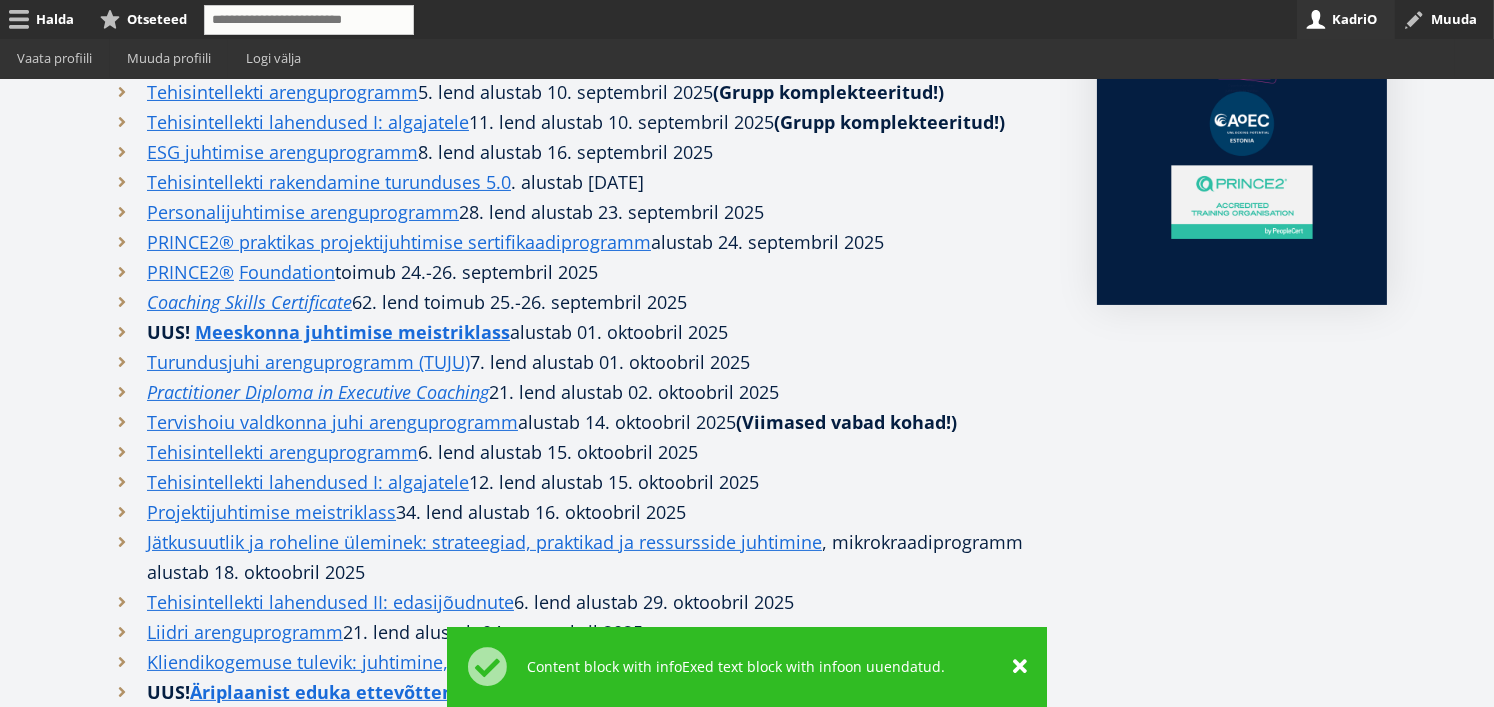click on "[TITLE] [NUMBER] [DATE]" at bounding box center [582, 302] 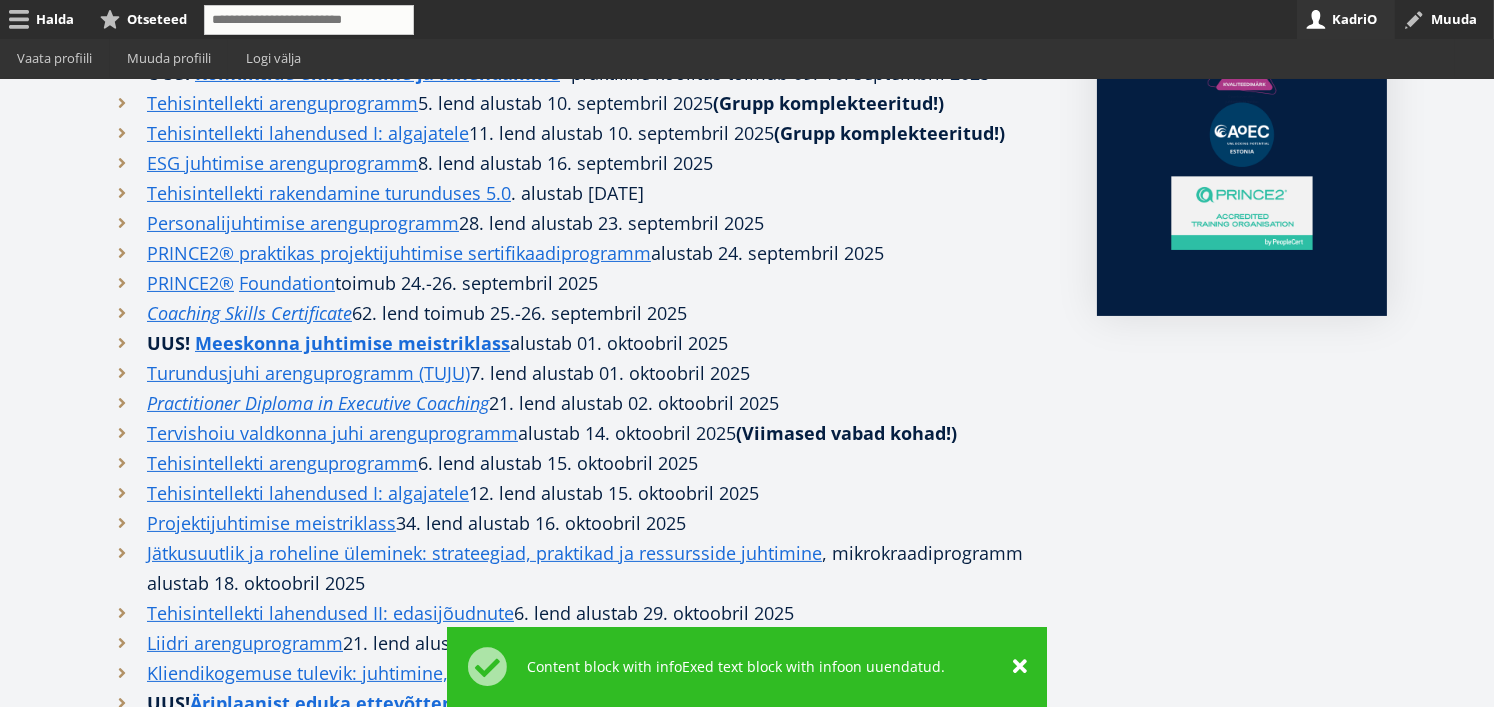 scroll, scrollTop: 788, scrollLeft: 0, axis: vertical 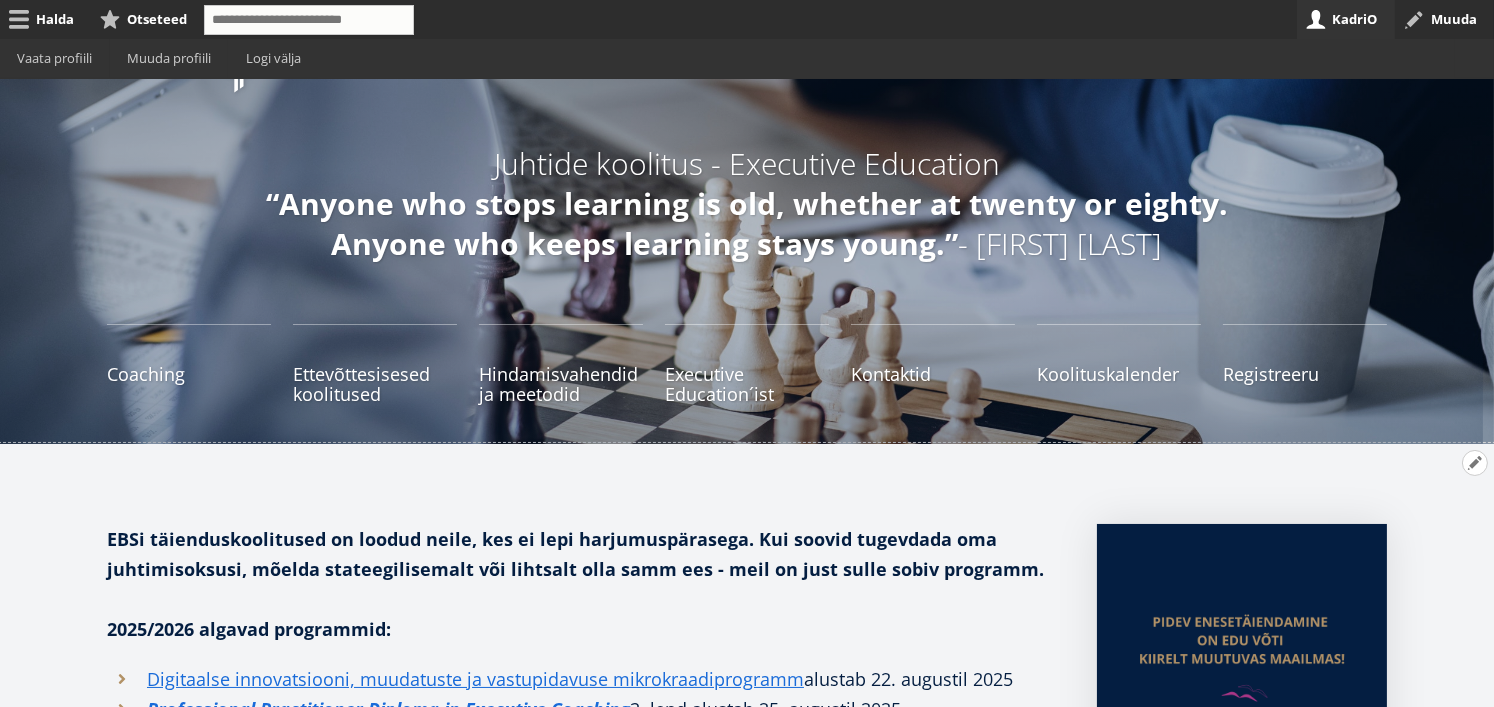 click on "Avatud  seaded" at bounding box center (1475, 463) 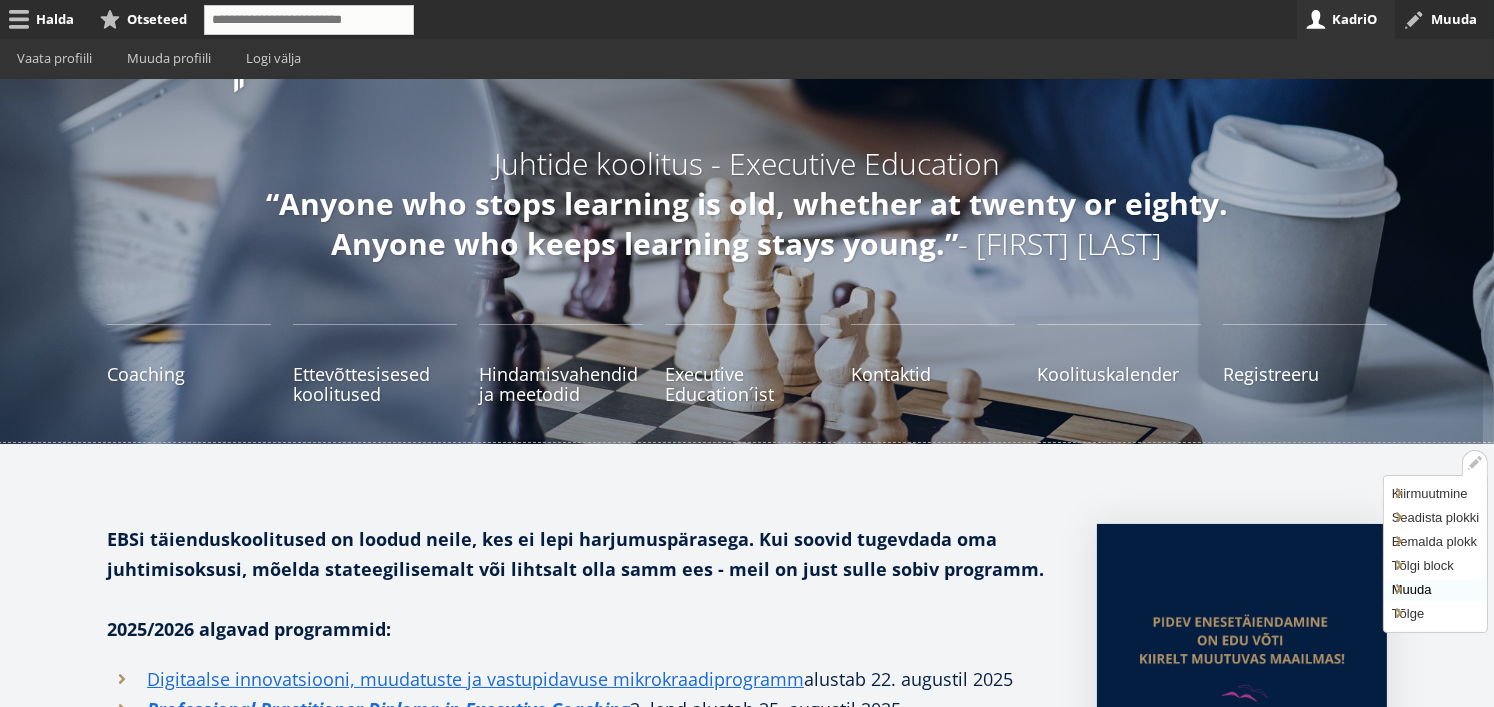 click on "Muuda" at bounding box center (1435, 590) 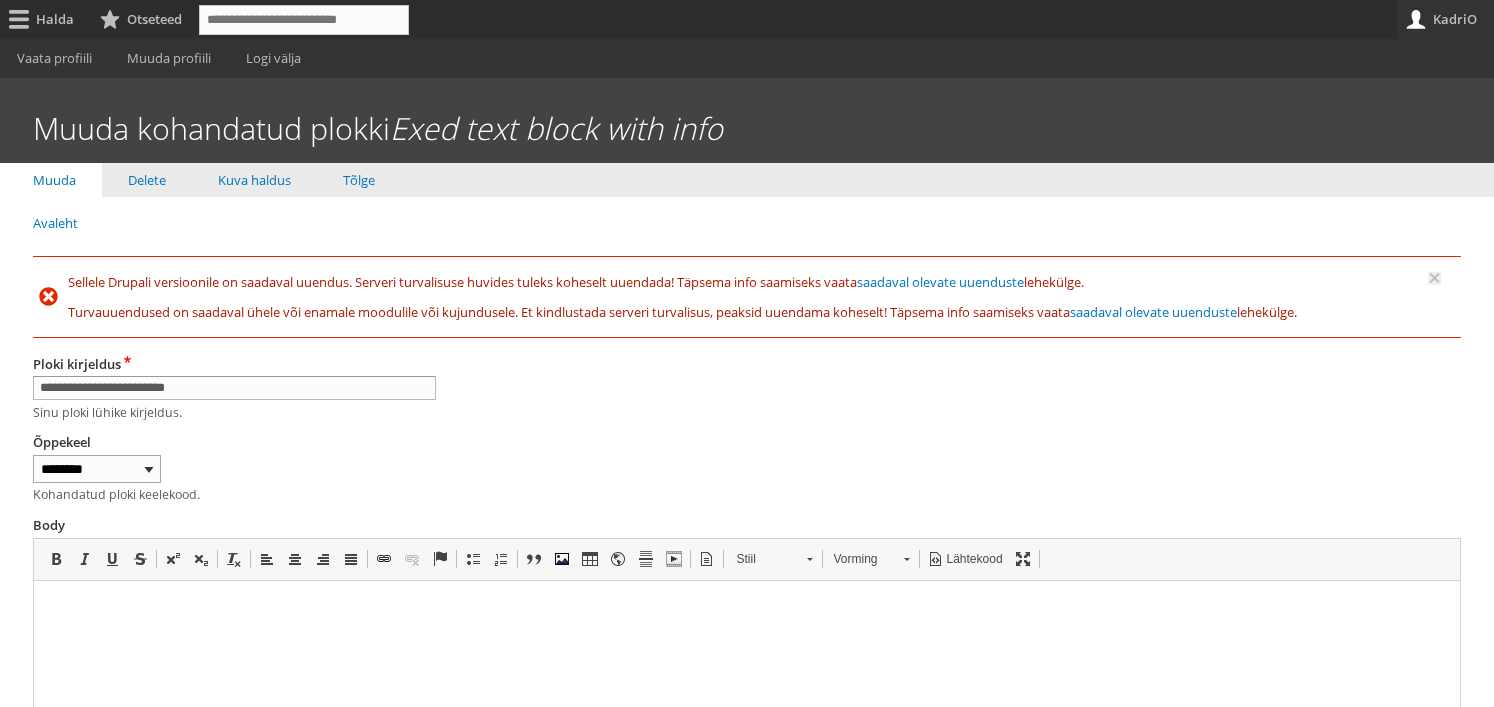 scroll, scrollTop: 0, scrollLeft: 0, axis: both 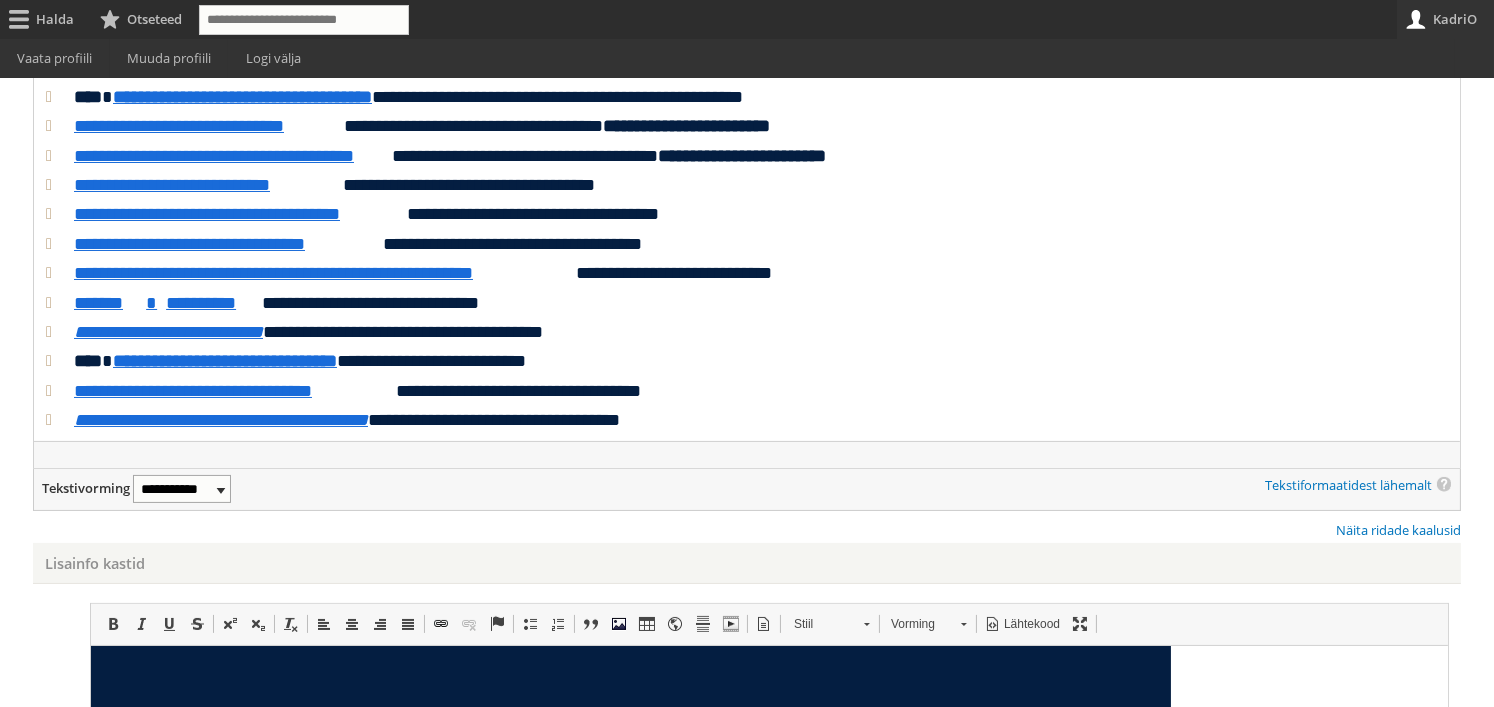 click on "**********" at bounding box center [746, 212] 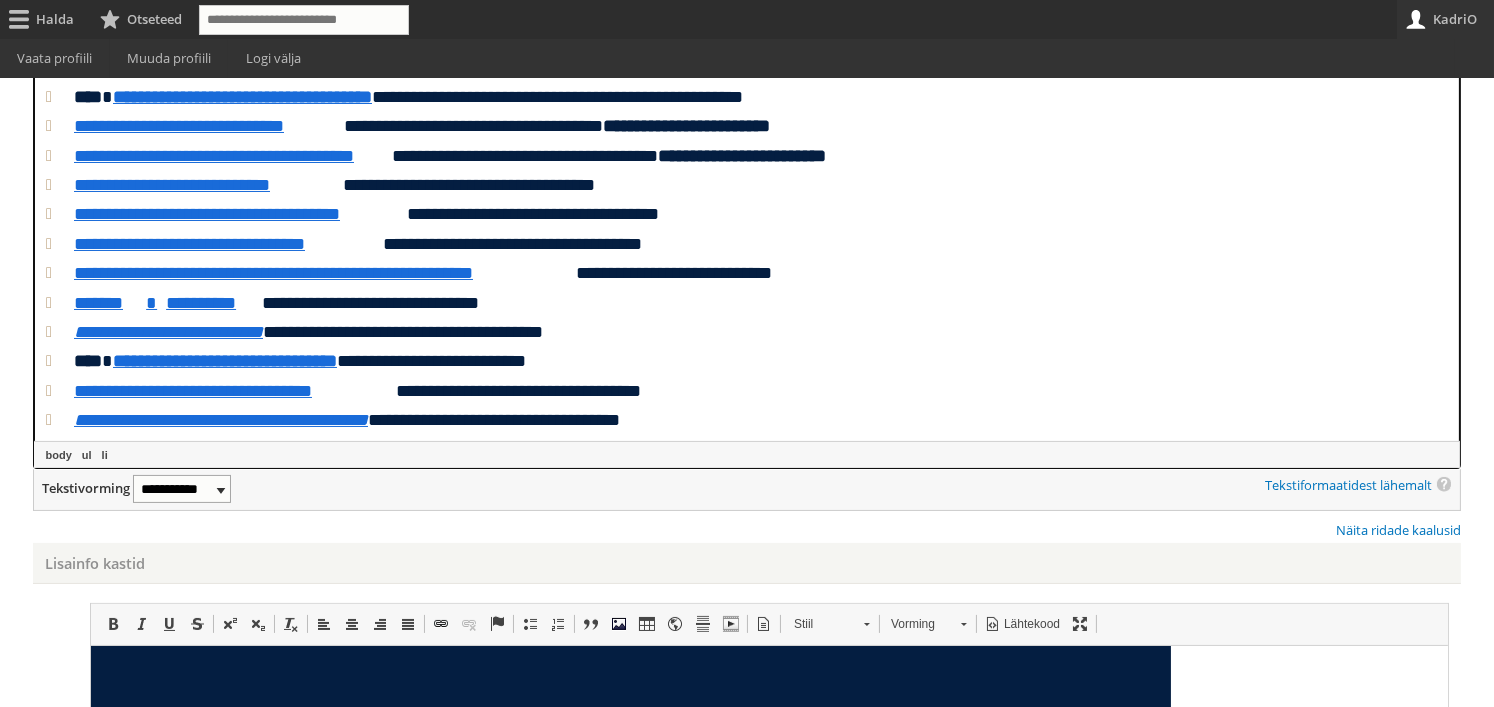 type 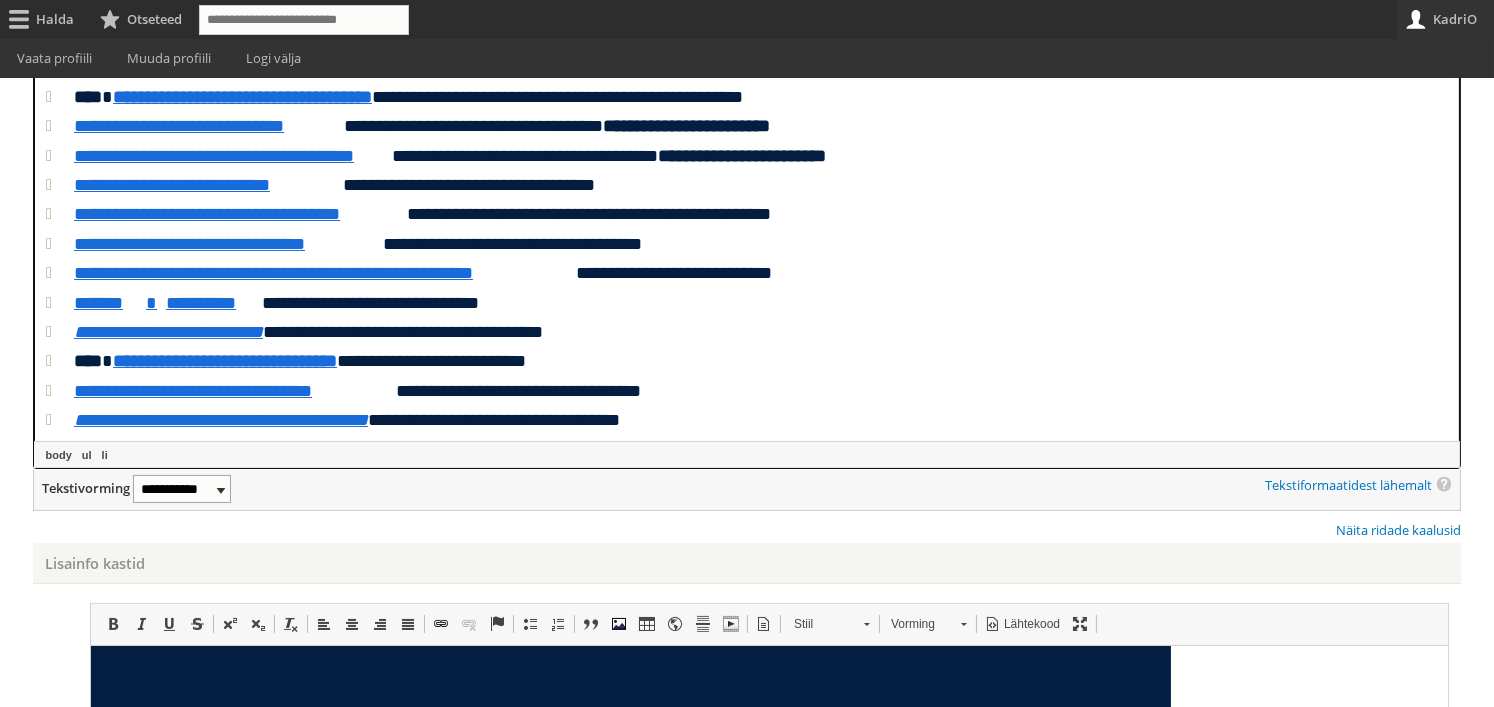 click on "**********" at bounding box center (746, 242) 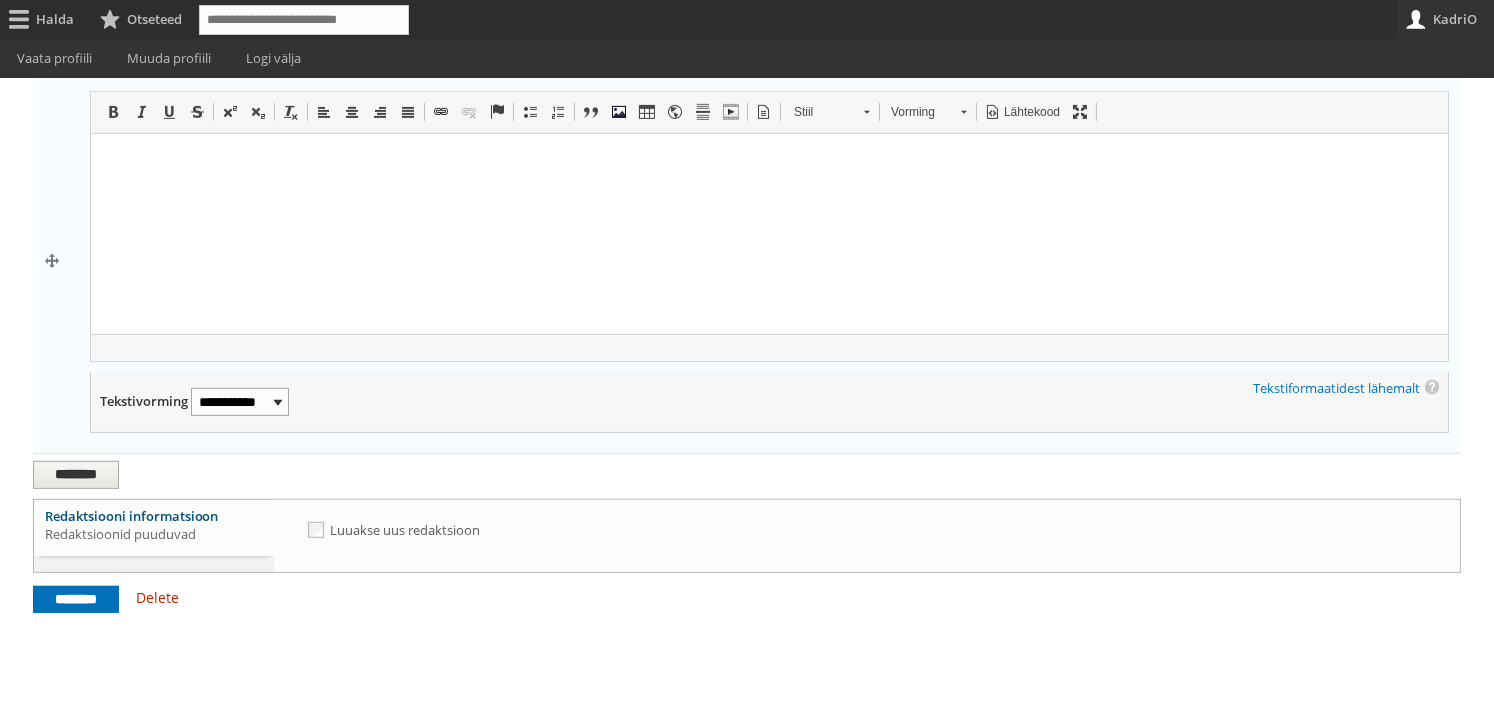 scroll, scrollTop: 1731, scrollLeft: 0, axis: vertical 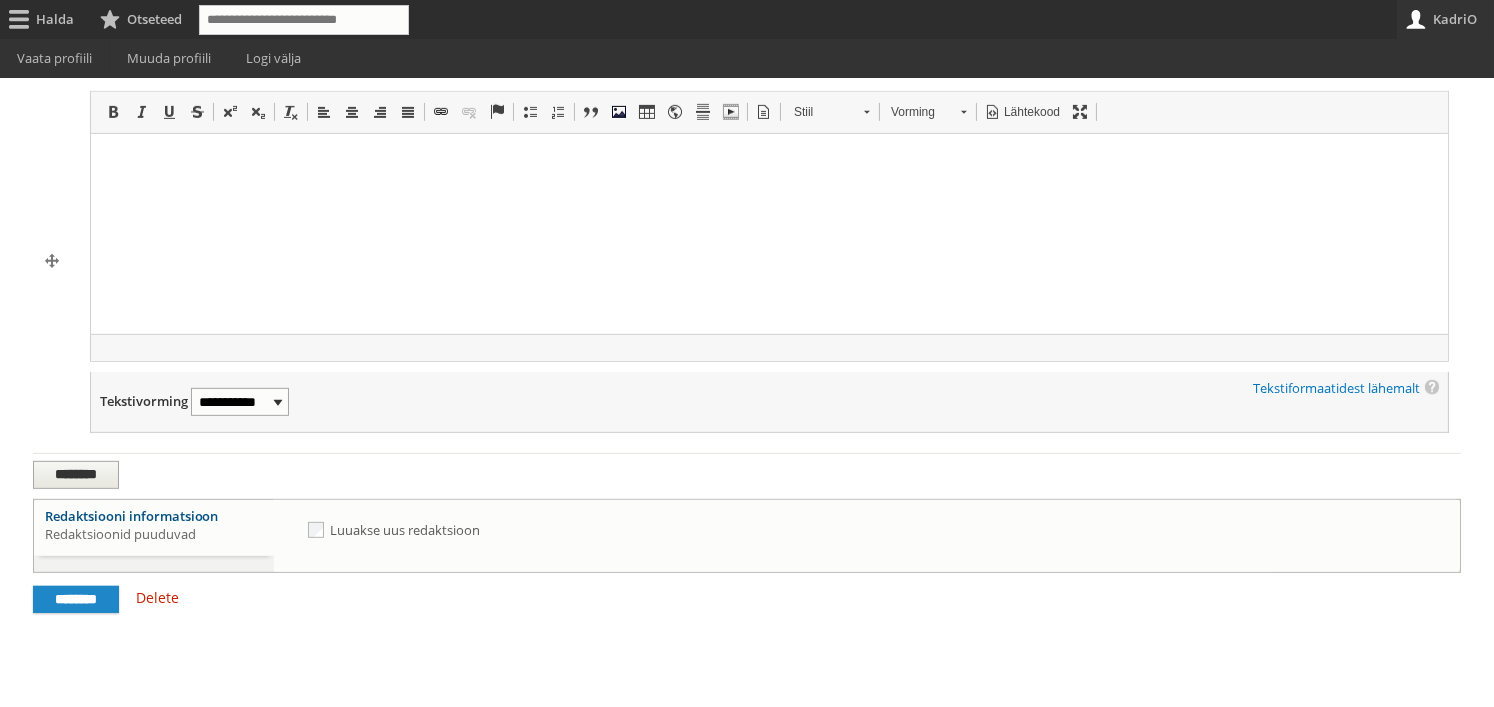 click on "********" at bounding box center [76, 600] 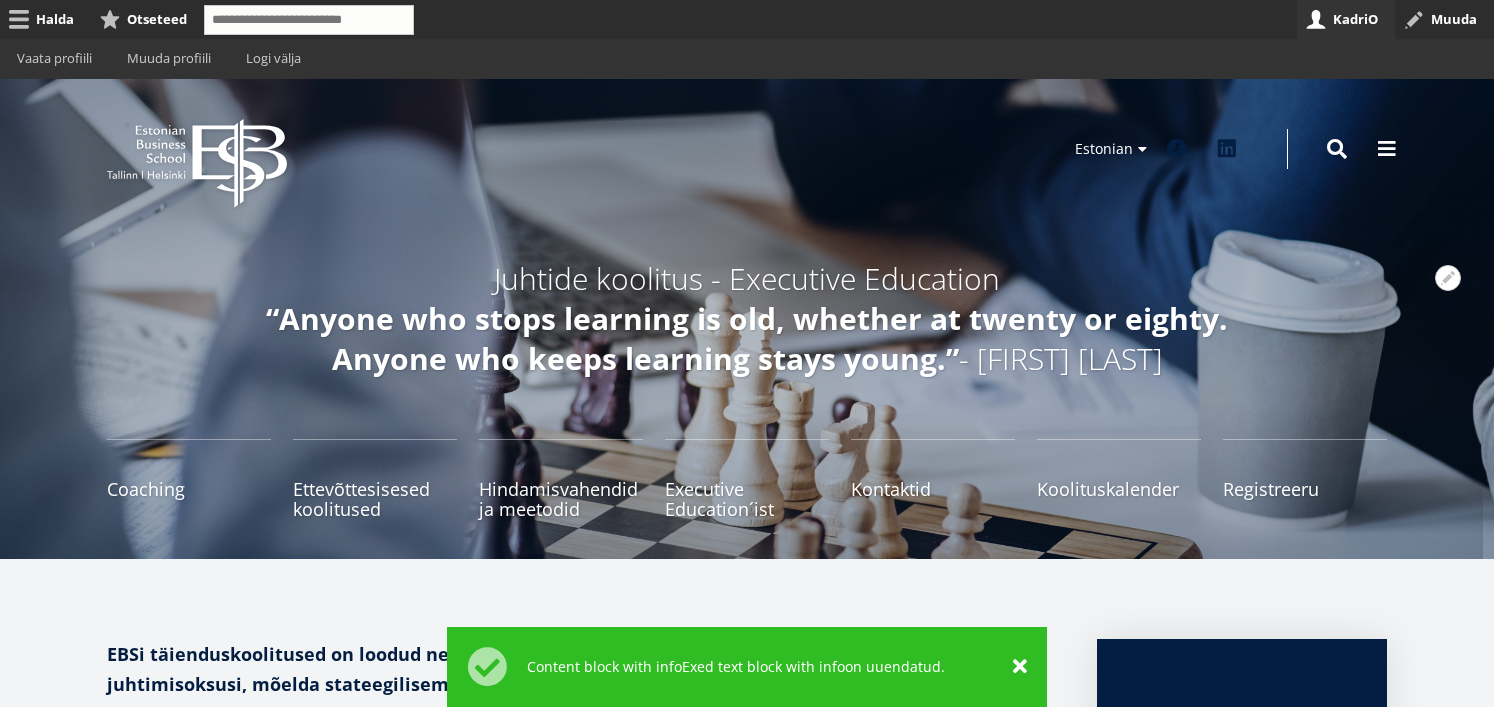 scroll, scrollTop: 0, scrollLeft: 0, axis: both 